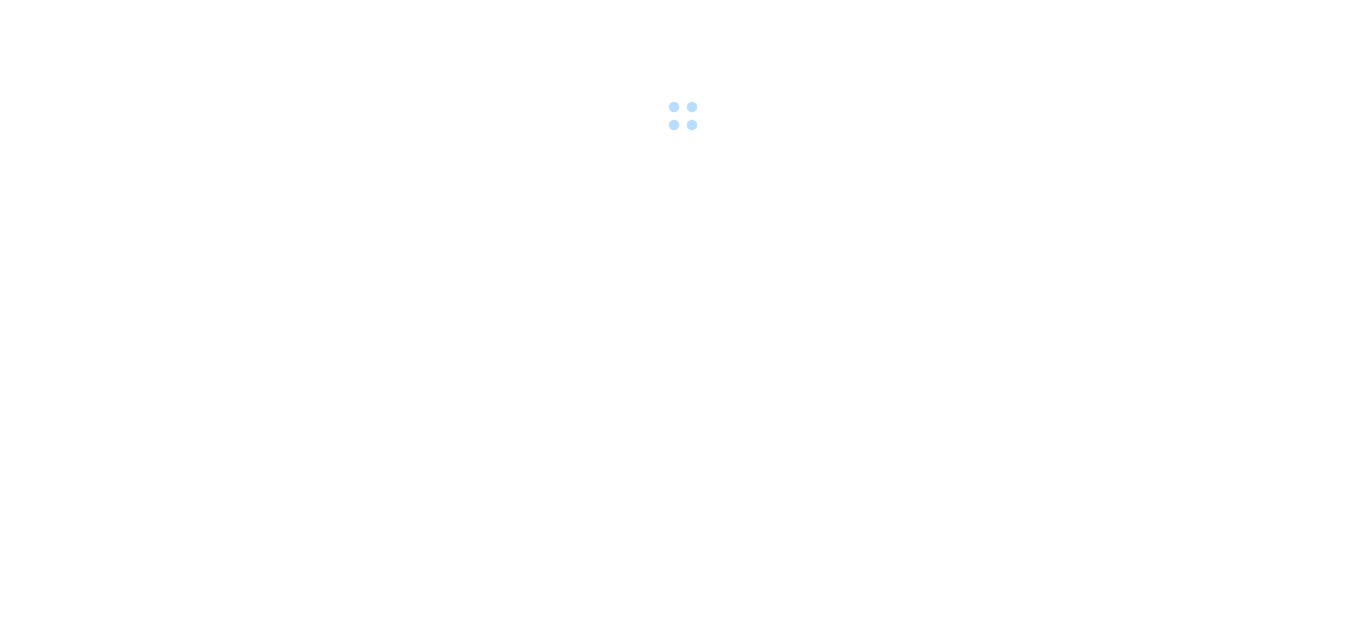 scroll, scrollTop: 0, scrollLeft: 0, axis: both 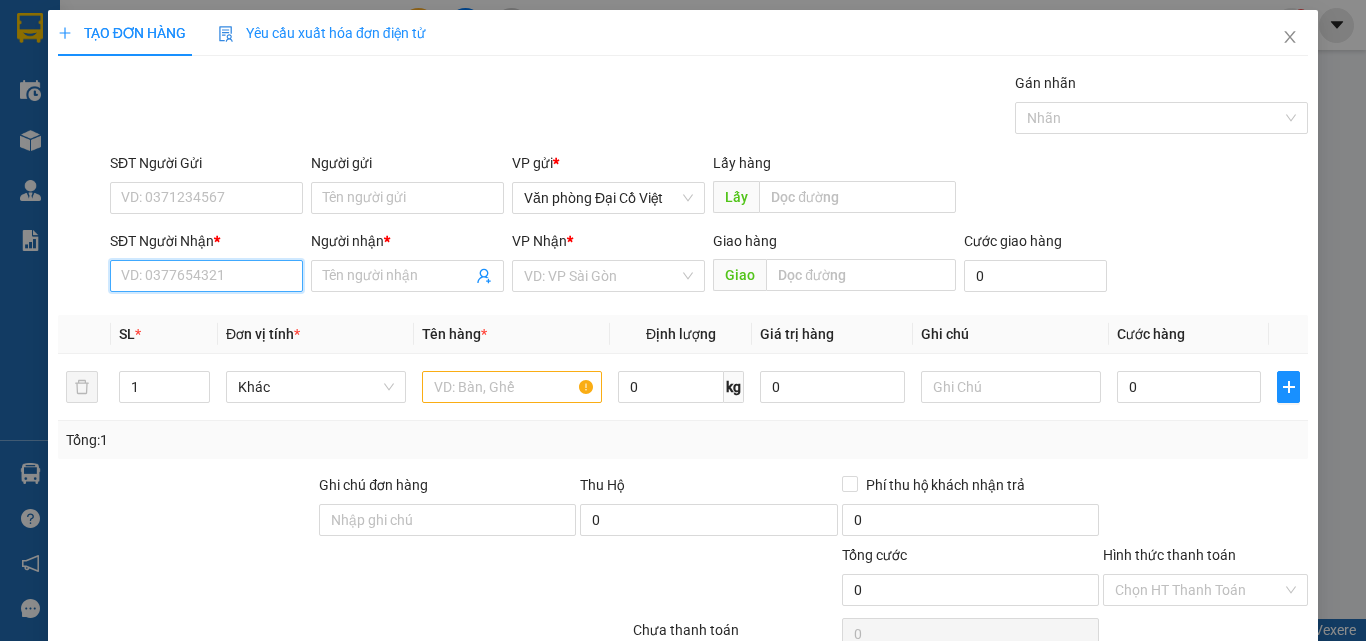 click on "SĐT Người Nhận  *" at bounding box center (206, 276) 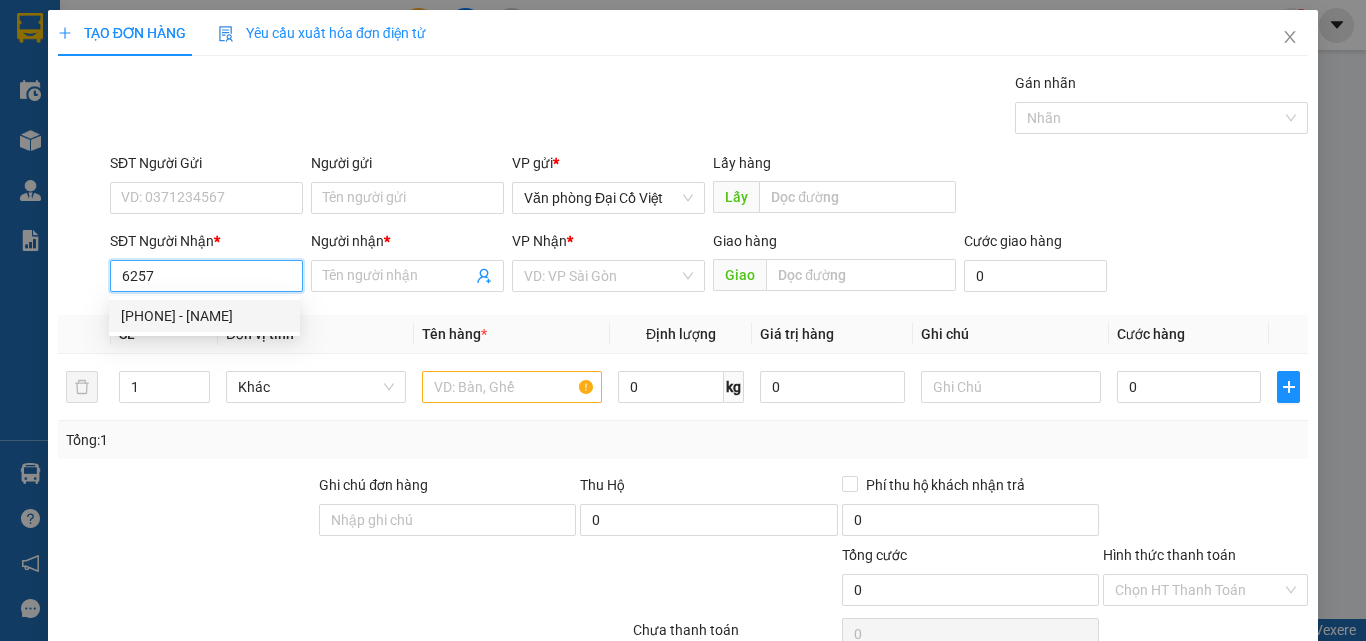 click on "[PHONE] - [NAME]" at bounding box center (204, 316) 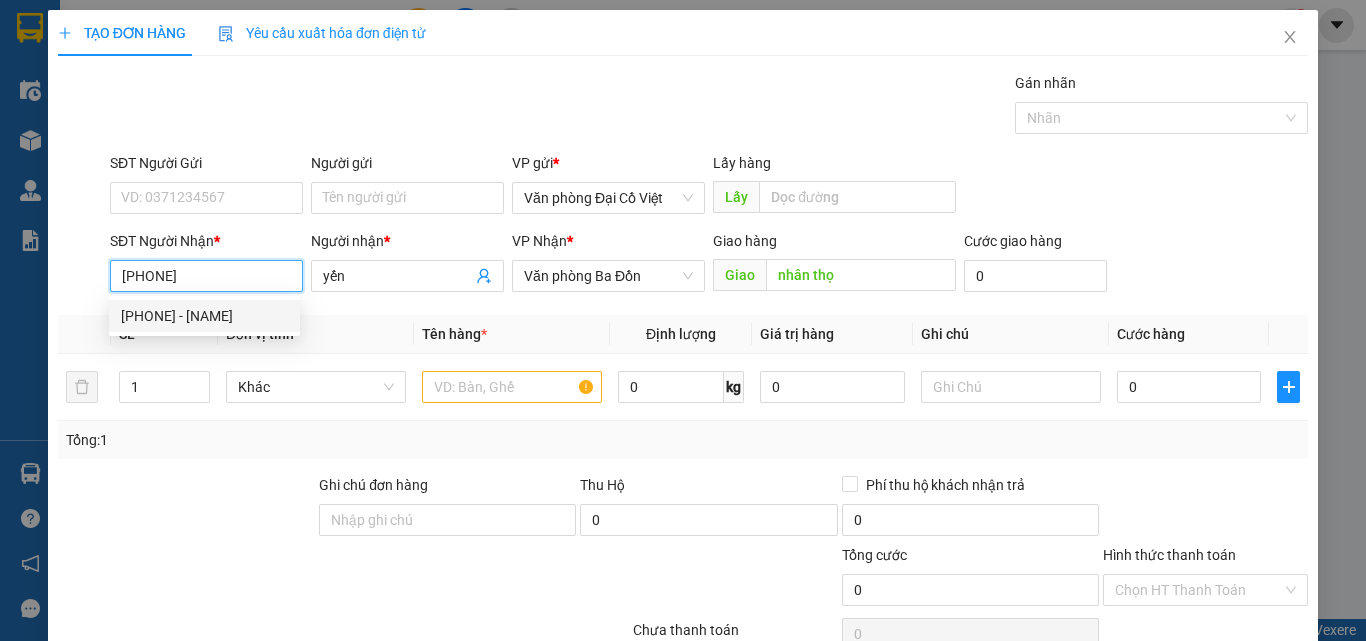type on "280.000" 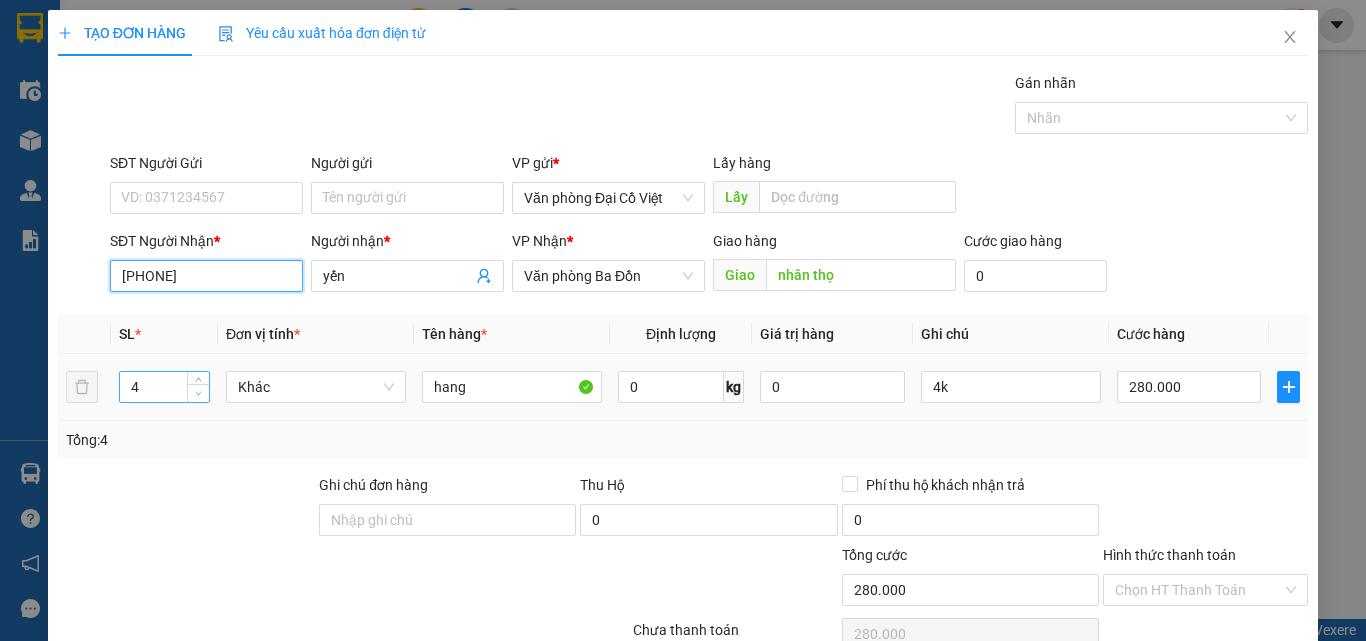 type on "[PHONE]" 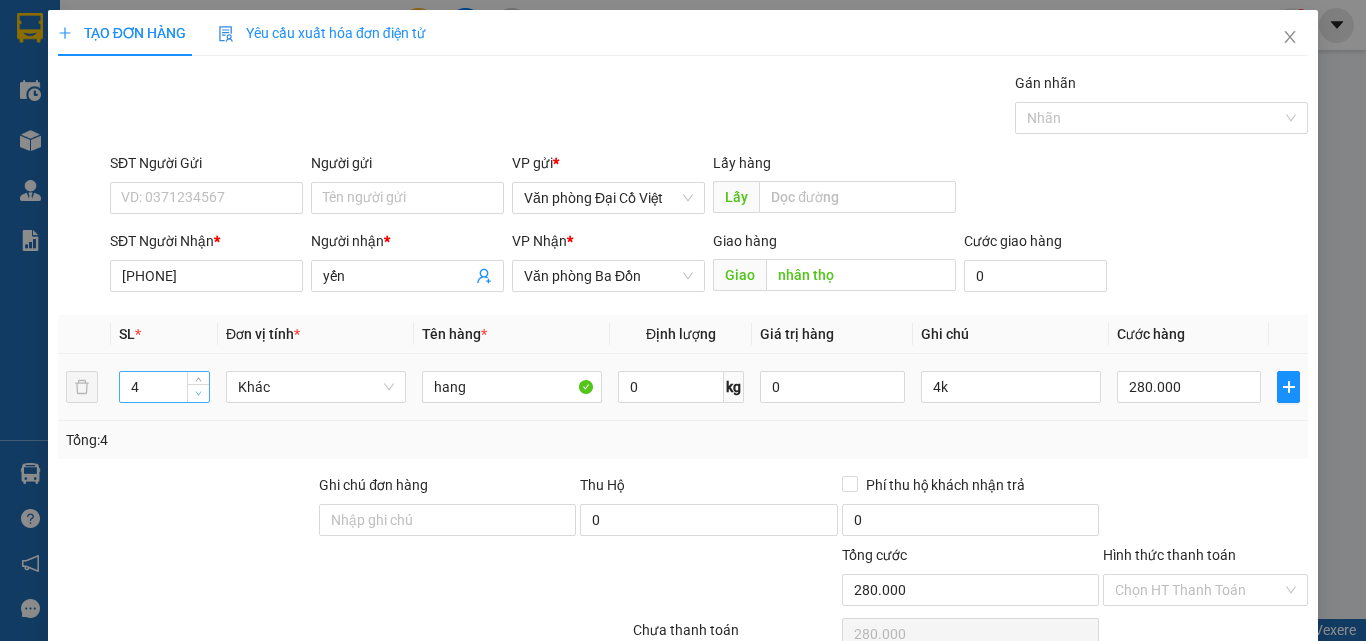 click at bounding box center [199, 394] 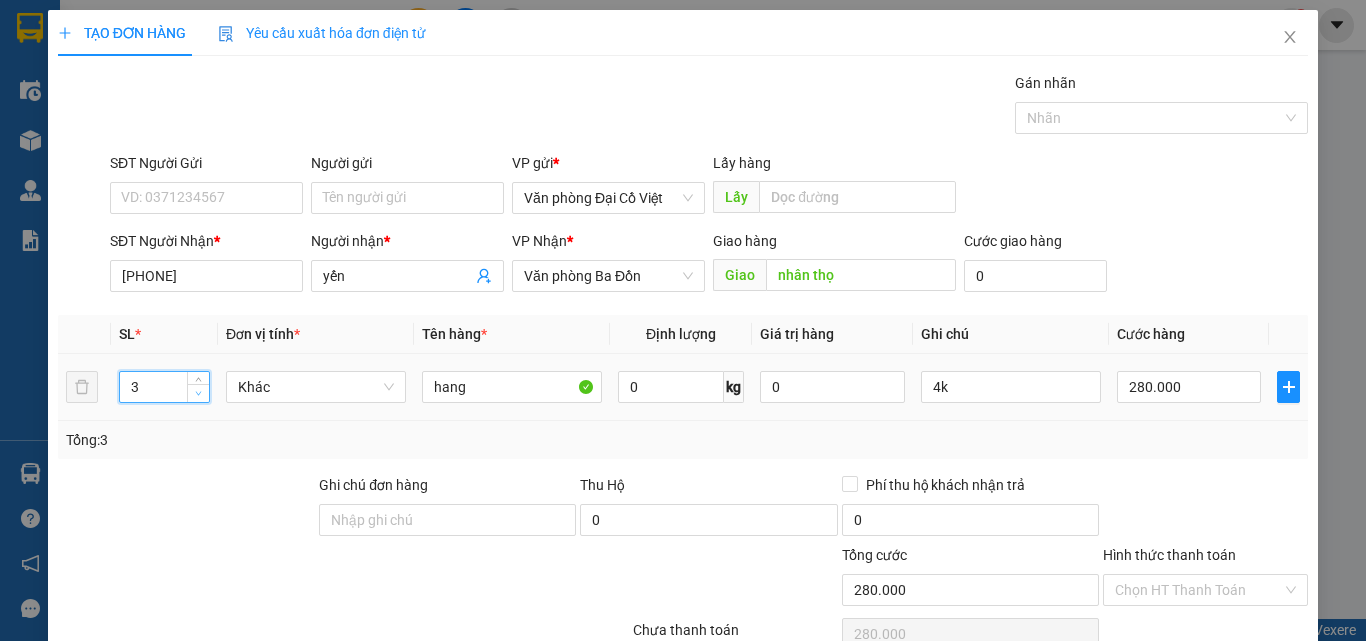 click at bounding box center [198, 393] 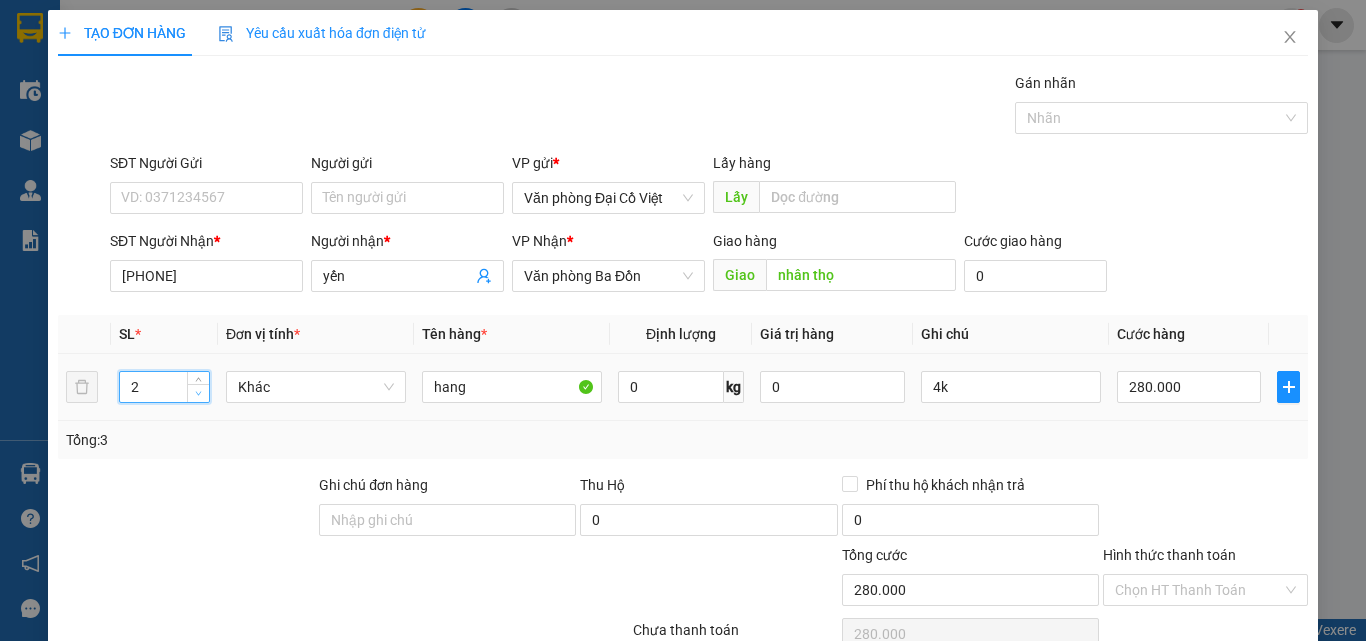 type on "1" 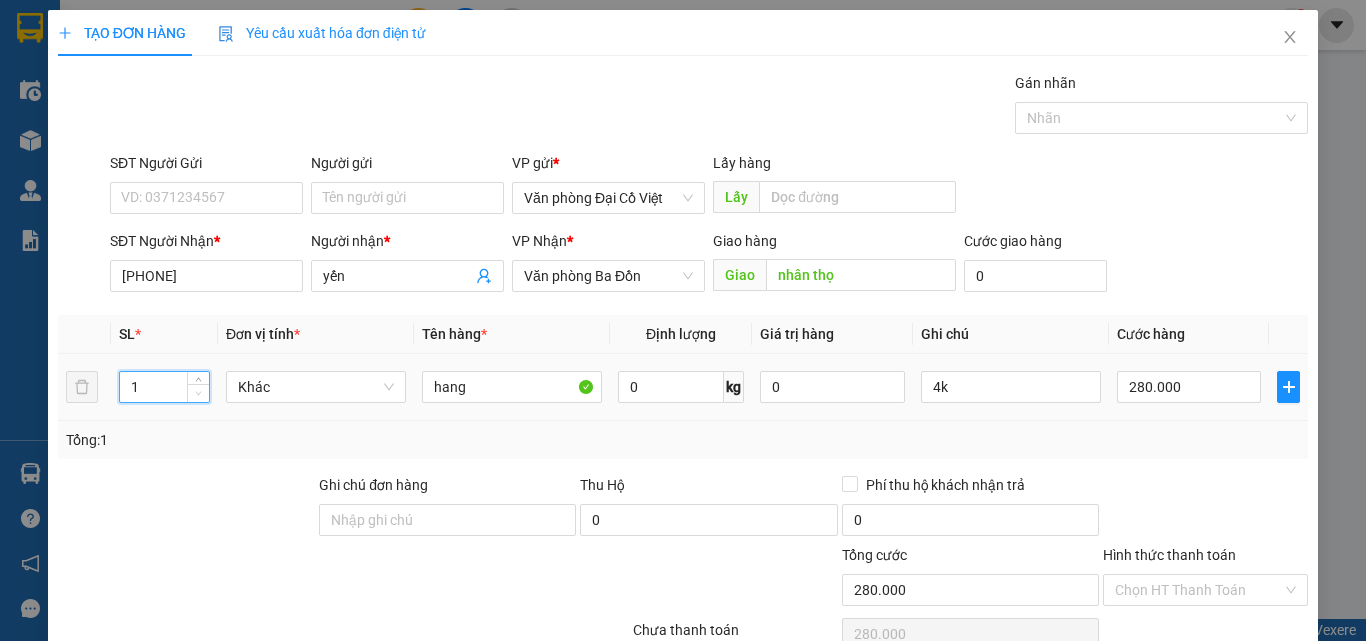 click at bounding box center (198, 393) 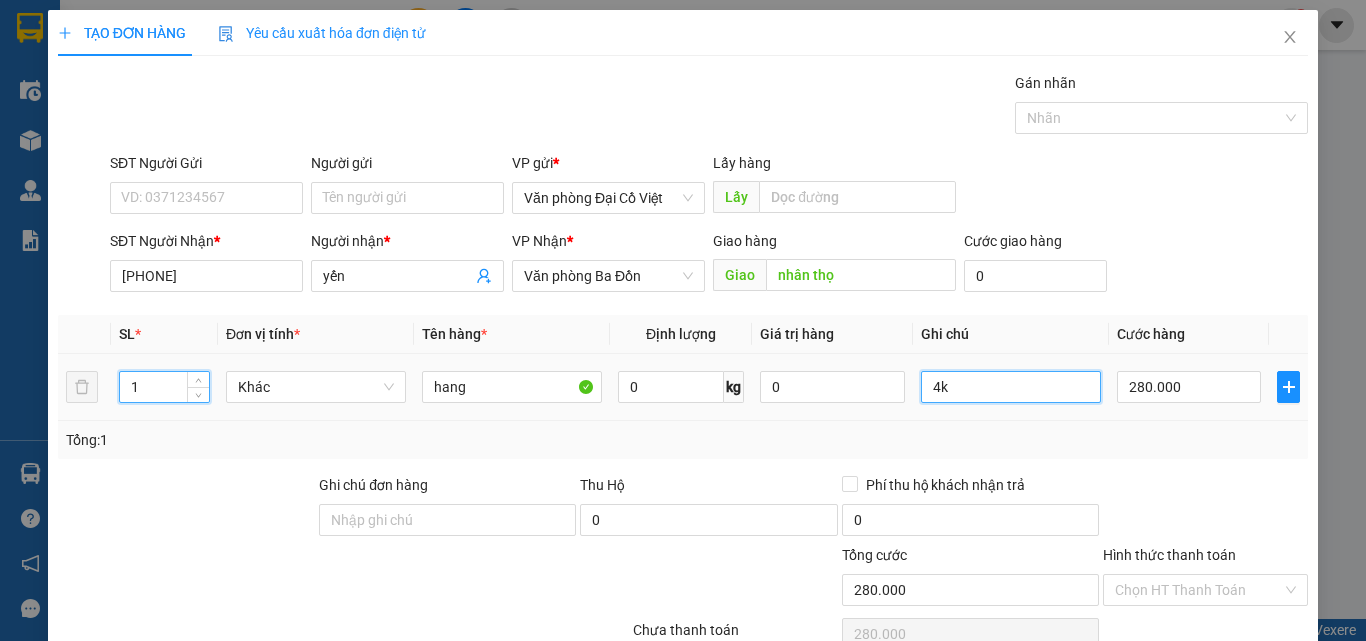 click on "4k" at bounding box center (1011, 387) 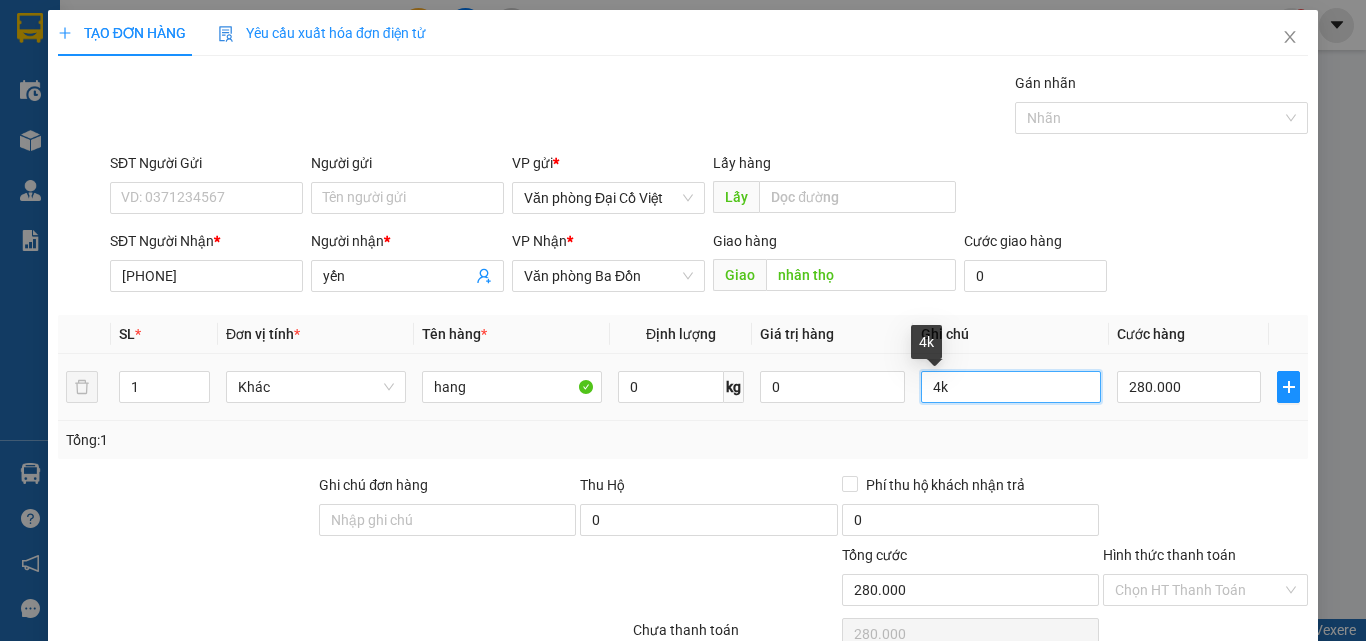 click on "4k" at bounding box center [1011, 387] 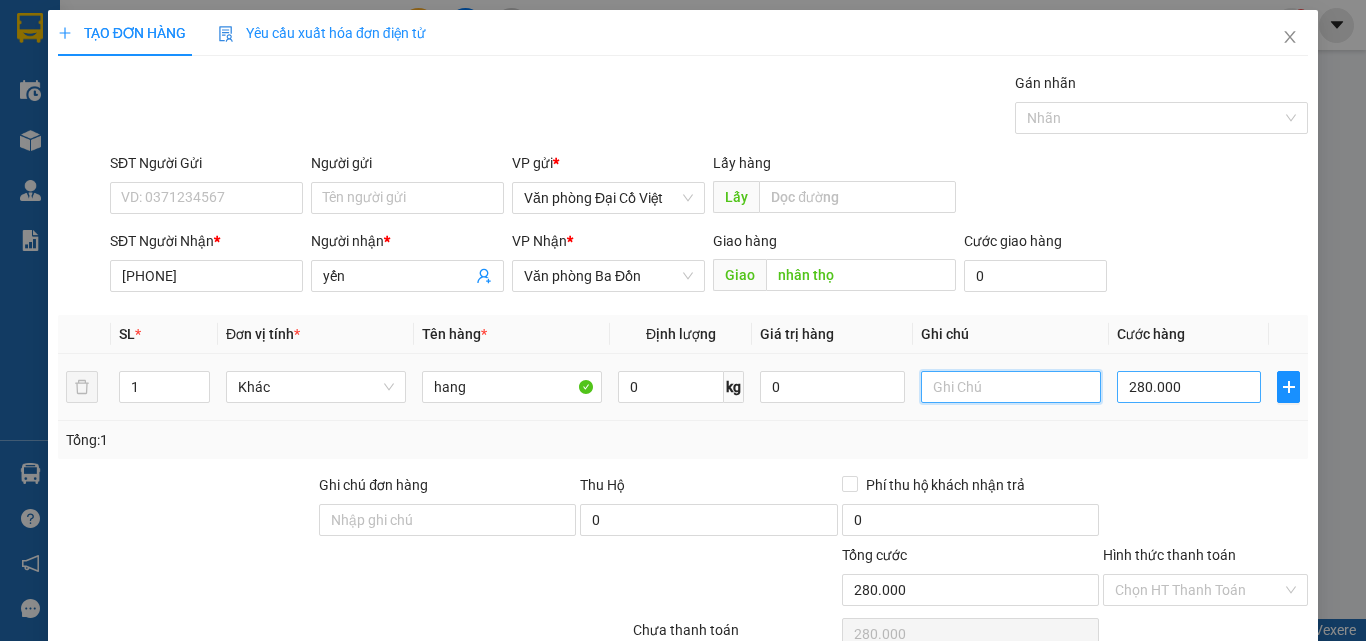 type 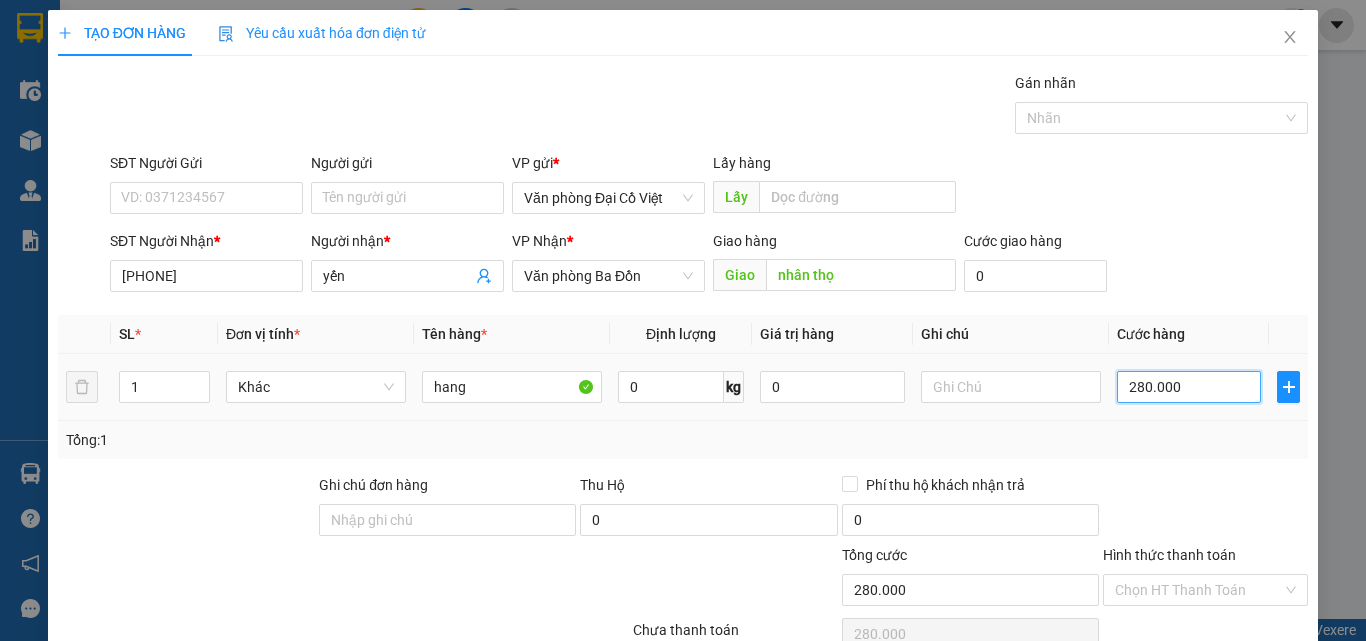 click on "280.000" at bounding box center [1189, 387] 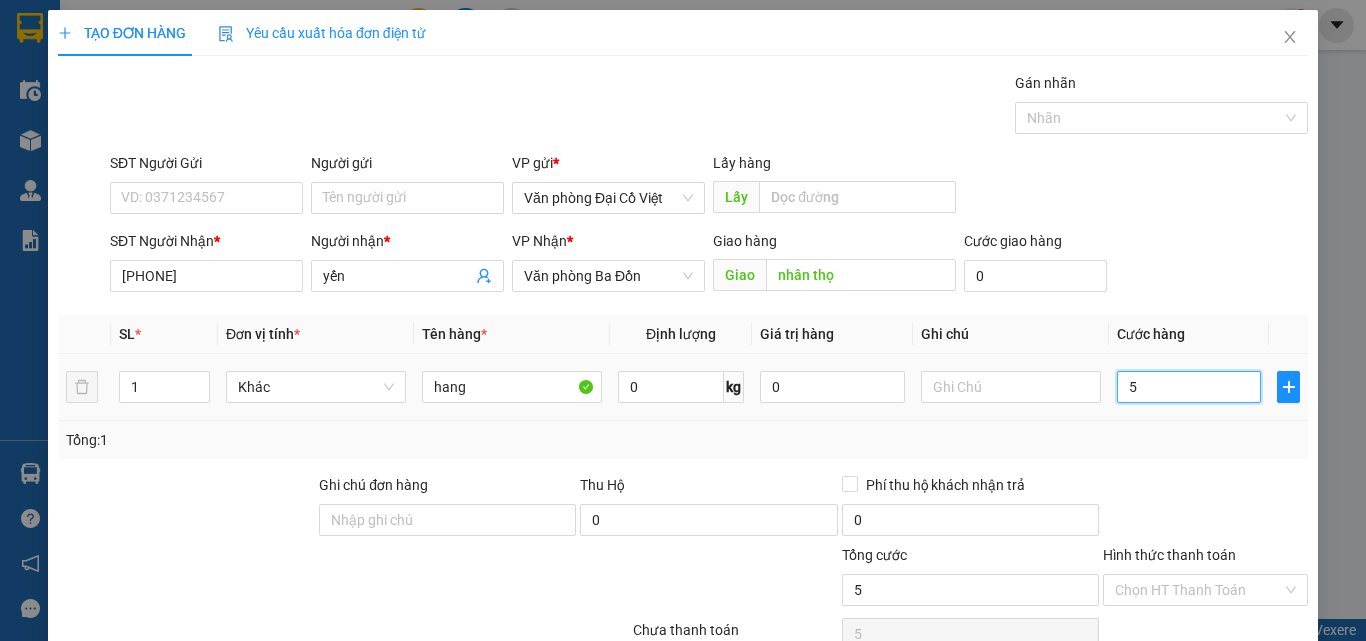 type on "50" 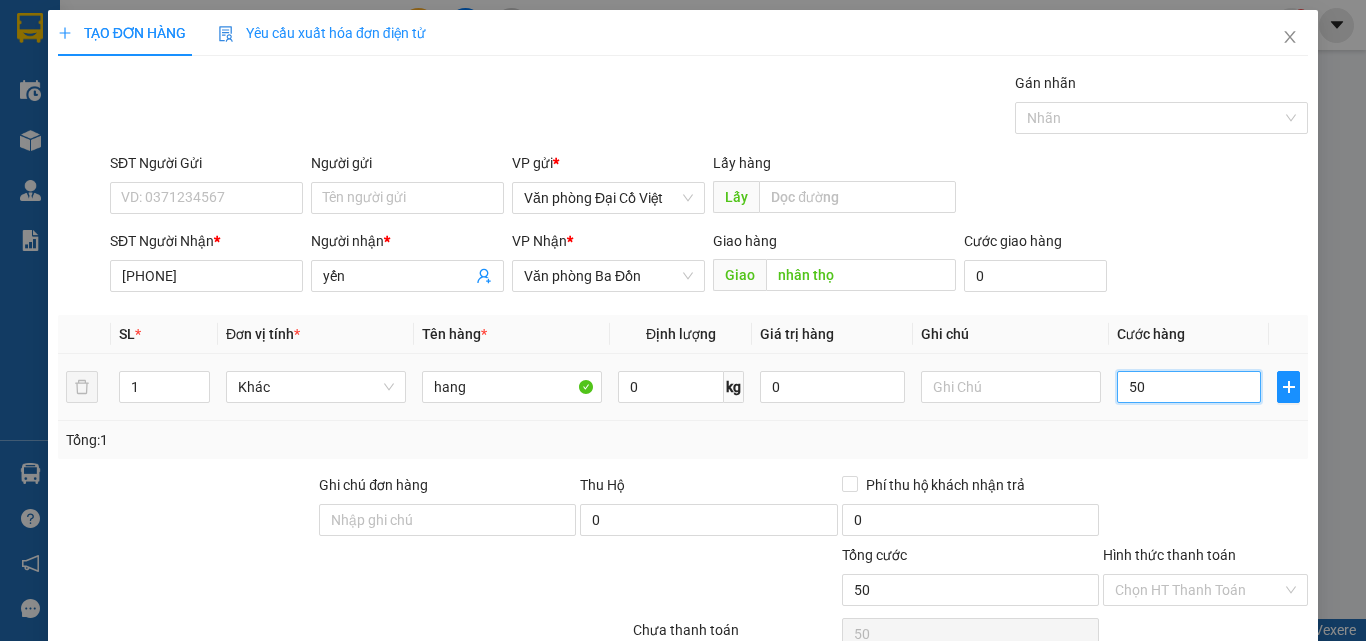 type on "50" 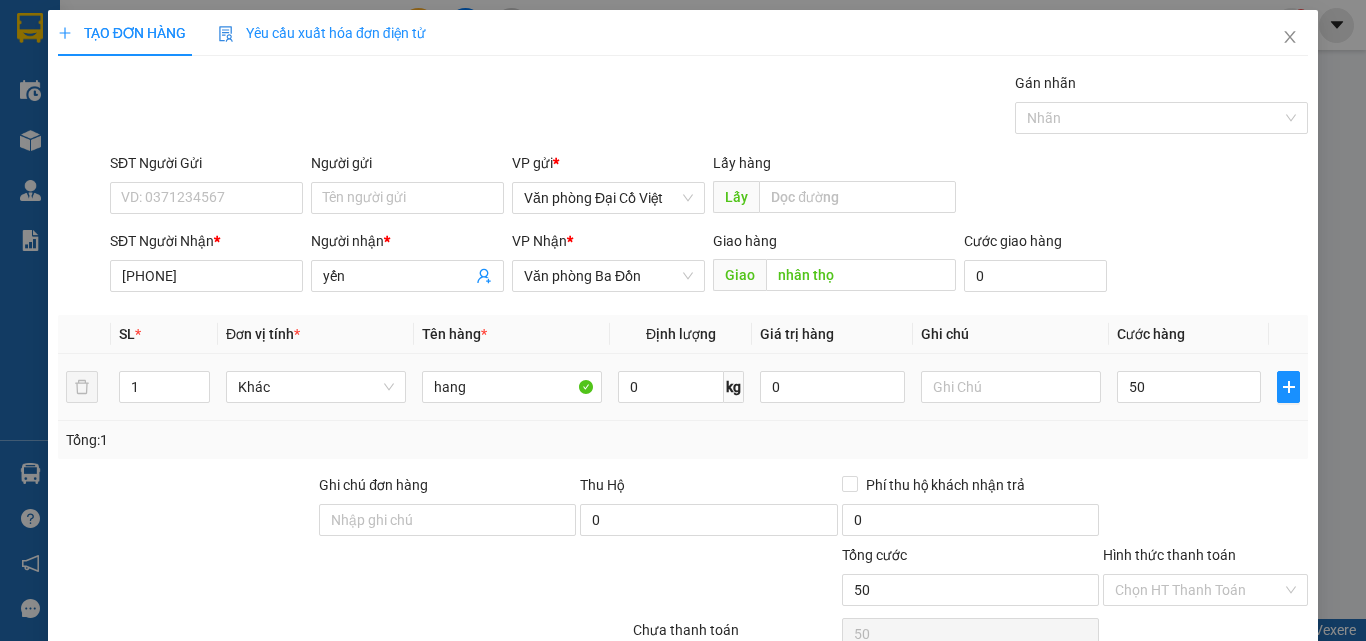 type on "50.000" 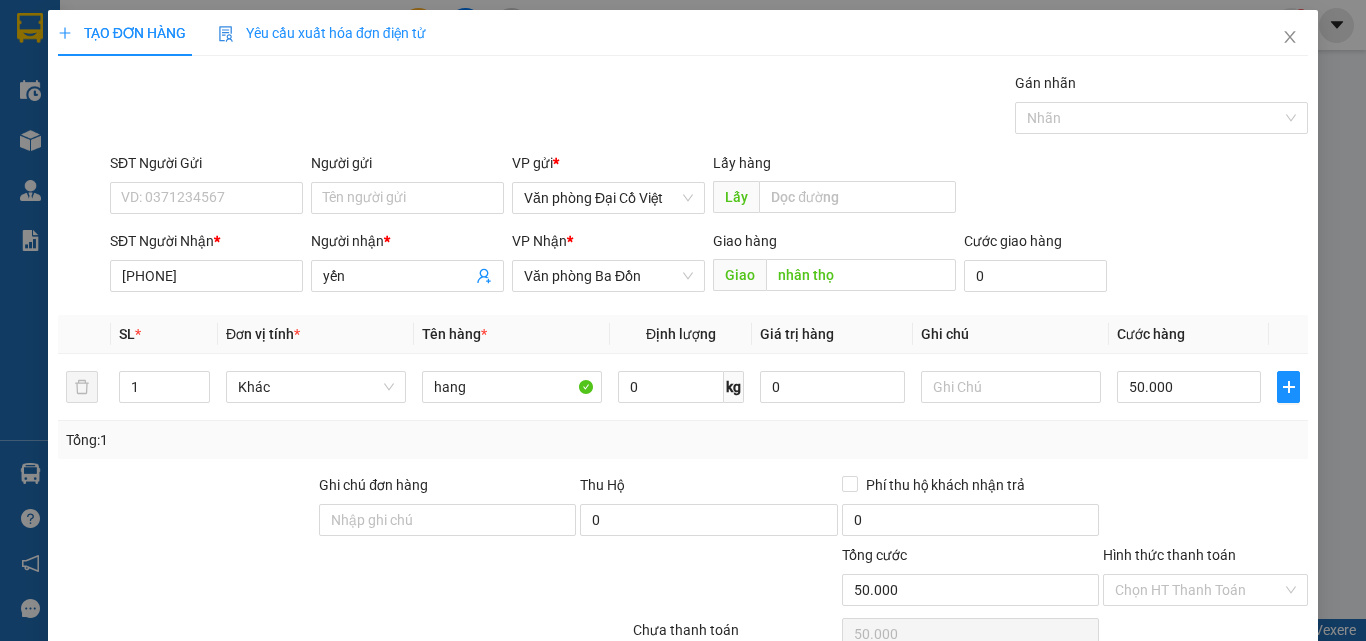 click at bounding box center [1205, 509] 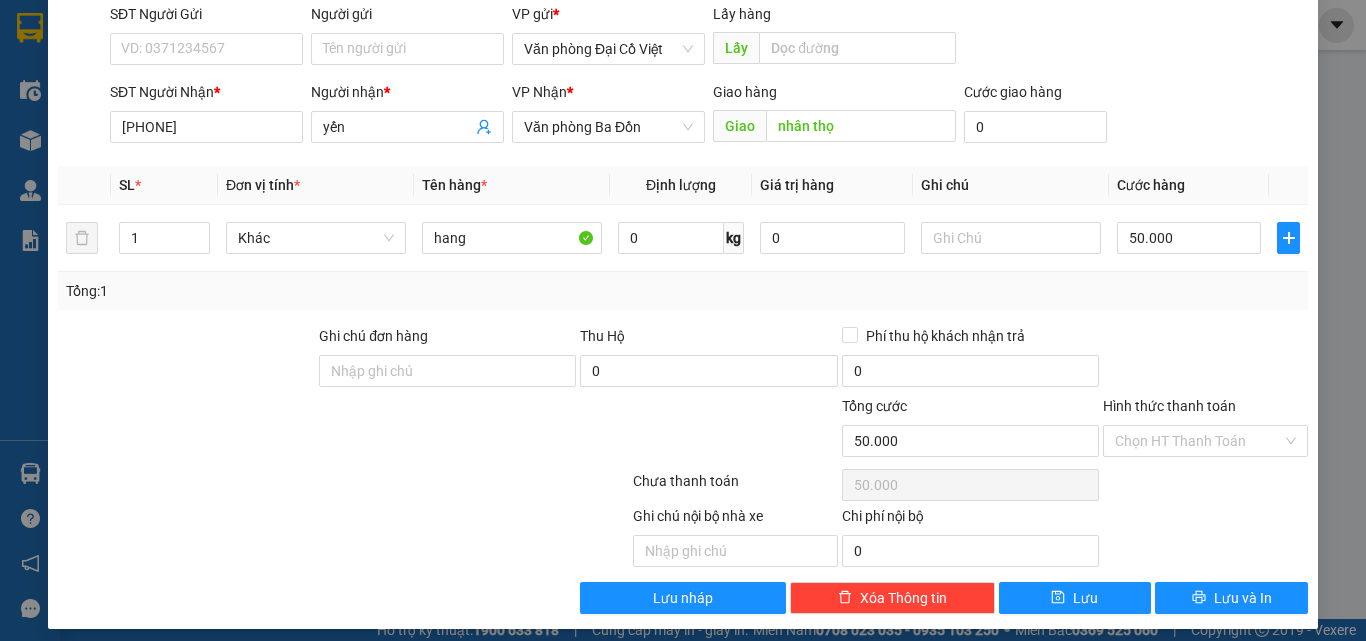 scroll, scrollTop: 161, scrollLeft: 0, axis: vertical 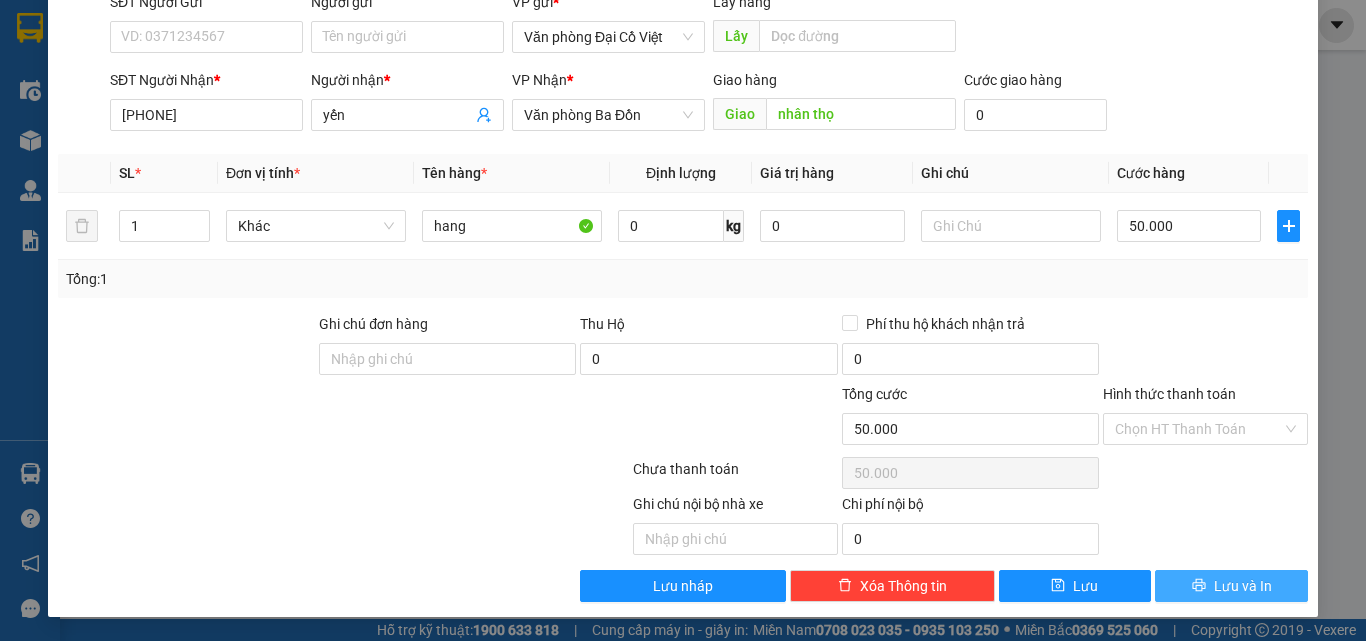 click on "Lưu và In" at bounding box center (1231, 586) 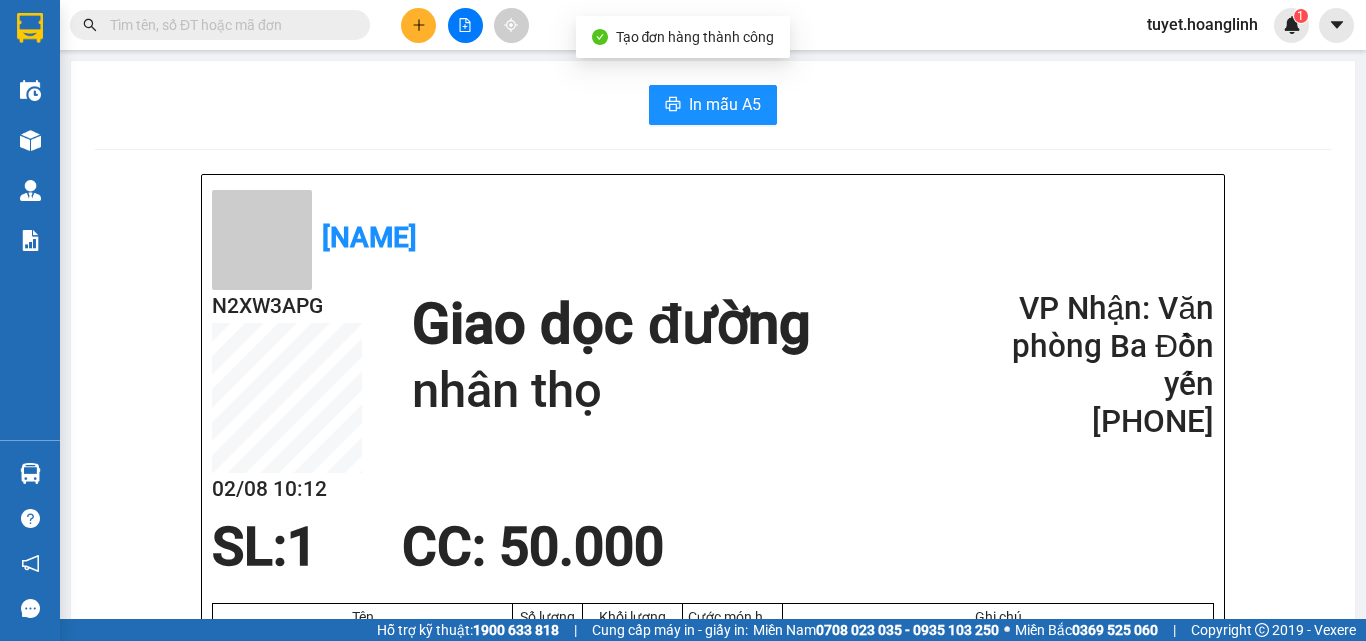 click on "In mẫu A5
[NAME] N2XW3APG [DATE] [TIME] Giao dọc đường   nhân thọ VP Nhận:   Văn phòng Ba Đồn [NAME] [PHONE] SL:  1 CC : 50.000 Tên Số lượng Khối lượng Cước món hàng Ghi chú hang (Khác) 1 0 50.000 Tổng cộng 1 0 50.000 Loading...         VP gửi :   Văn phòng Đại Cồ Việt [NAME]   91 Lý Thường Kiệt   [PHONE] Gửi khách hàng GỬI :   Văn phòng Đại Cồ Việt N2XW3APG NHẬN :   Văn phòng Ba Đồn Người nhận :   [NAME] [PHONE] Giao dọc đường: nhân thọ Tên (giá trị hàng) SL KG/Món Loại hàng gửi Cước món hàng Ghi chú hang (Khác) 1 0 50.000 Tổng cộng 1 0 50.000 Loading... Chưa cước : 50.000 Tổng phải thu: 50.000 Người gửi hàng xác nhận (Tôi đã đọc và đồng ý nộp dung phiếu gửi hàng) NV kiểm tra hàng (Kí và ghi rõ họ tên) [TIME], ngày [DATE] NV nhận hàng (Kí và ghi rõ họ tên) Tuyết NV nhận hàng :" at bounding box center [713, 764] 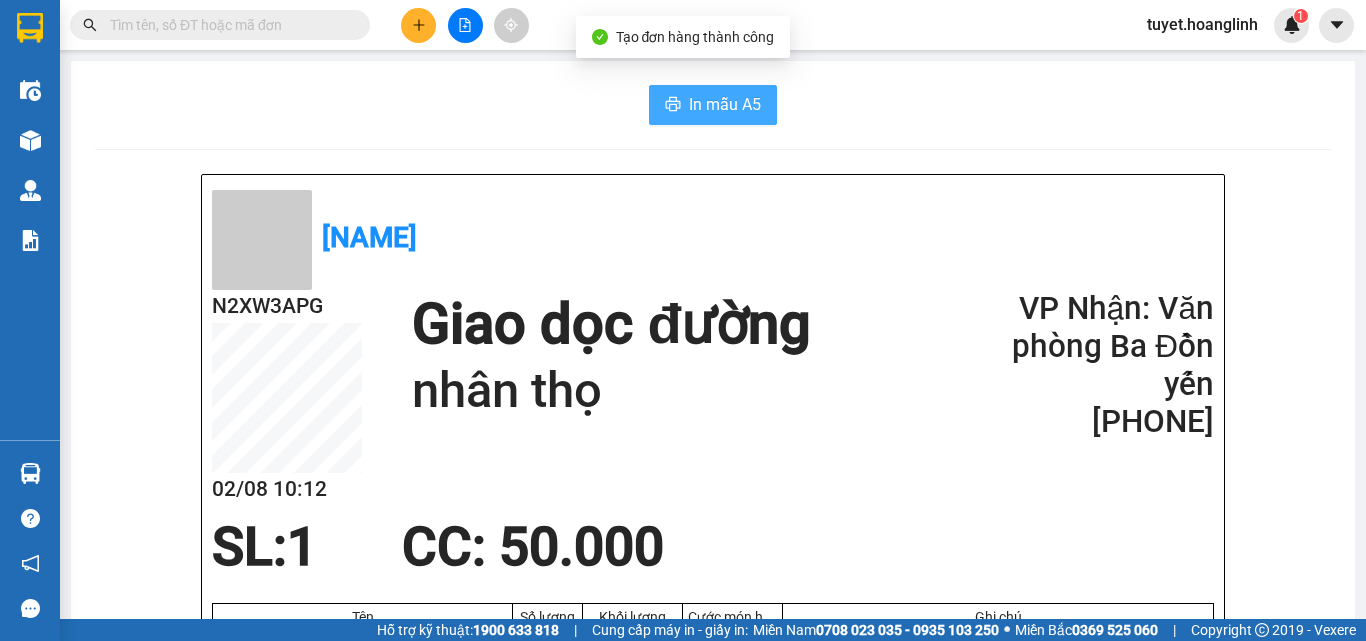 click on "In mẫu A5" at bounding box center (725, 104) 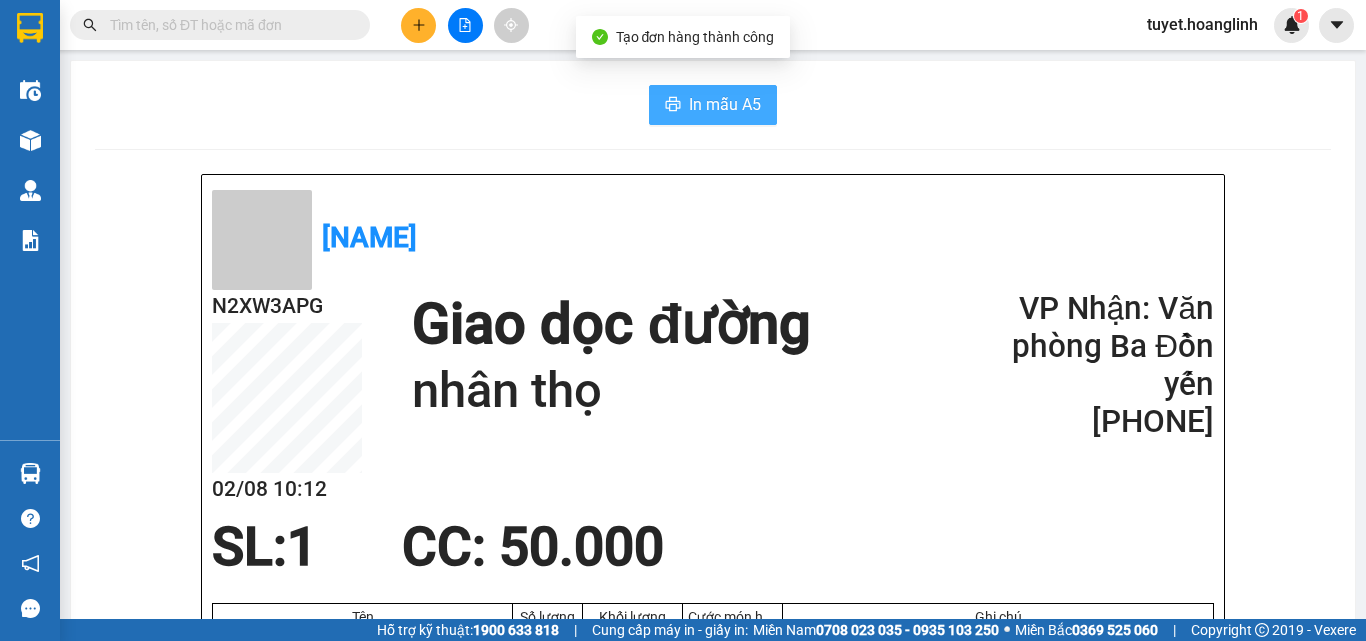 scroll, scrollTop: 0, scrollLeft: 0, axis: both 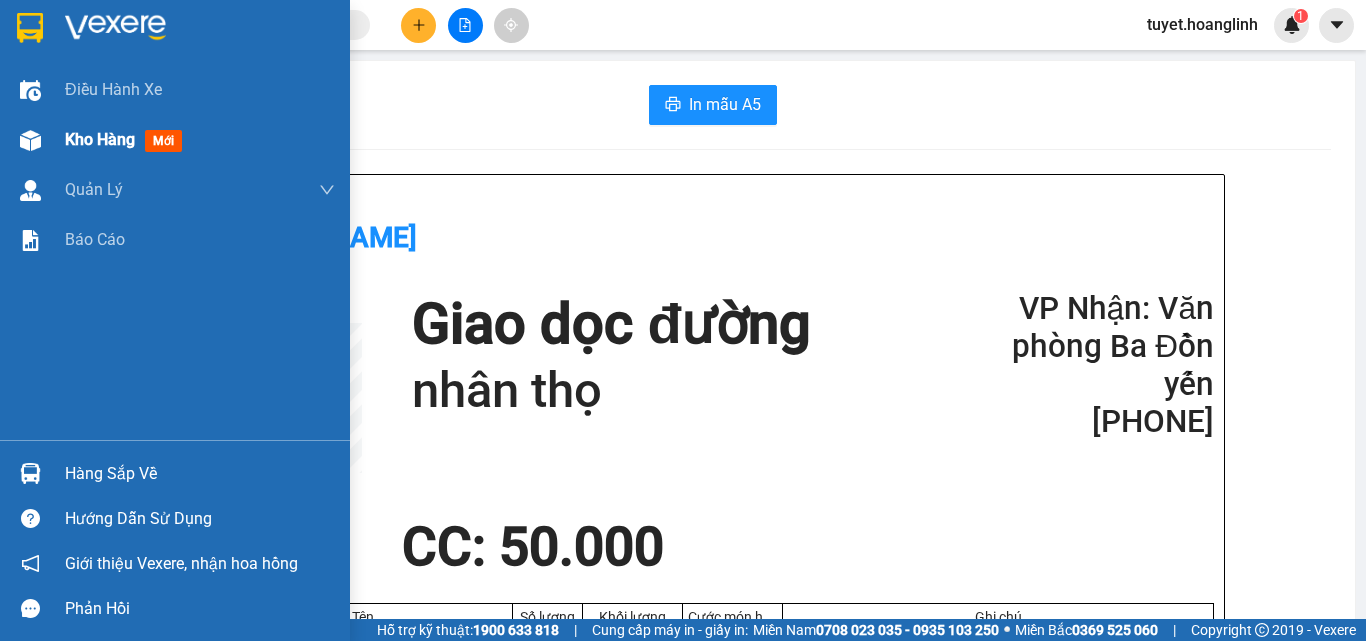 click at bounding box center [30, 140] 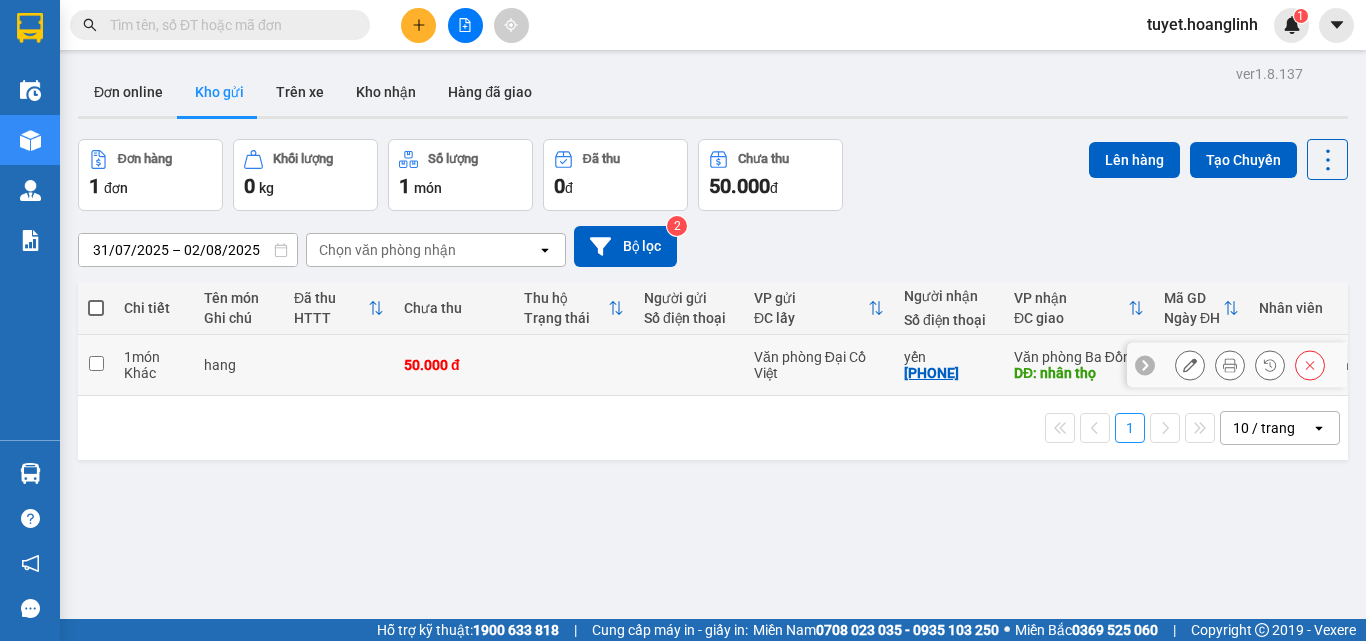 click 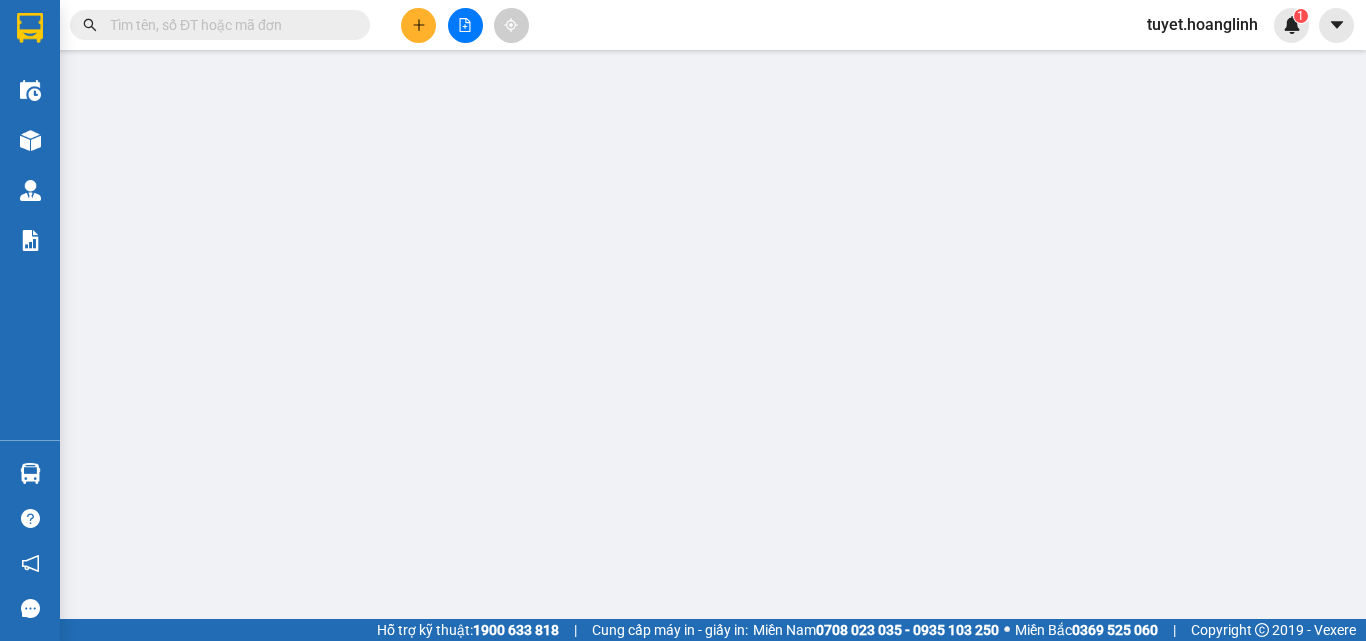 type on "[PHONE]" 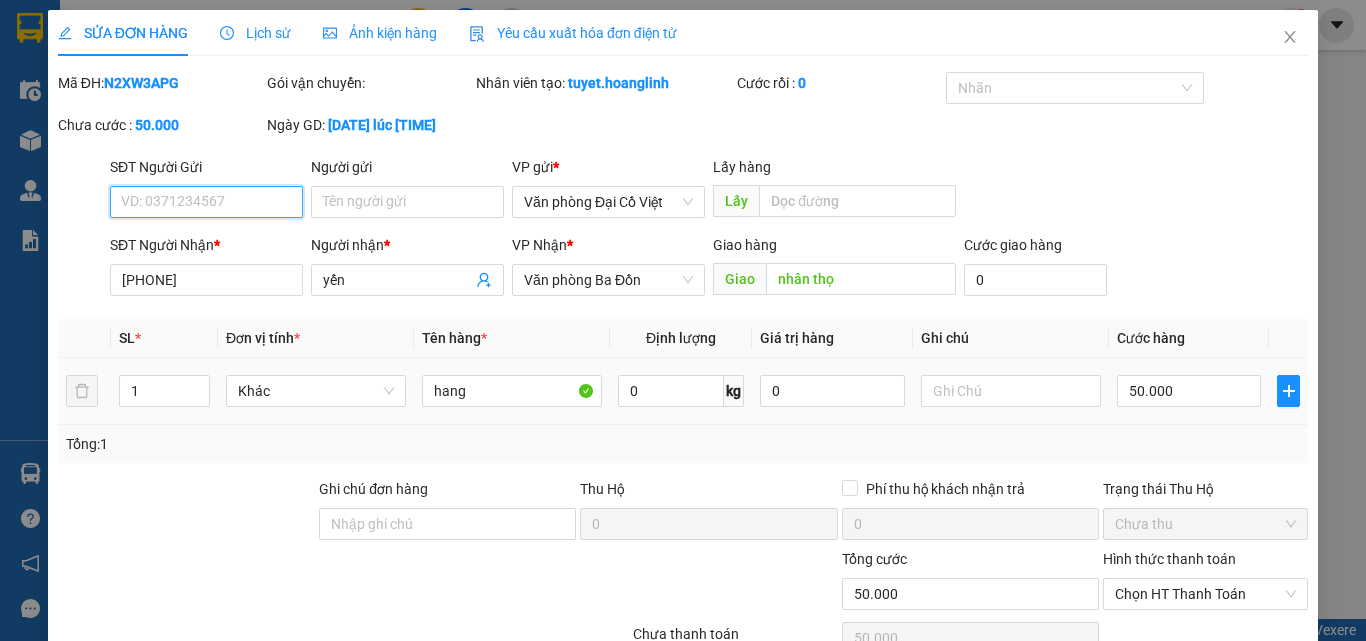 click on "50.000" at bounding box center (1189, 391) 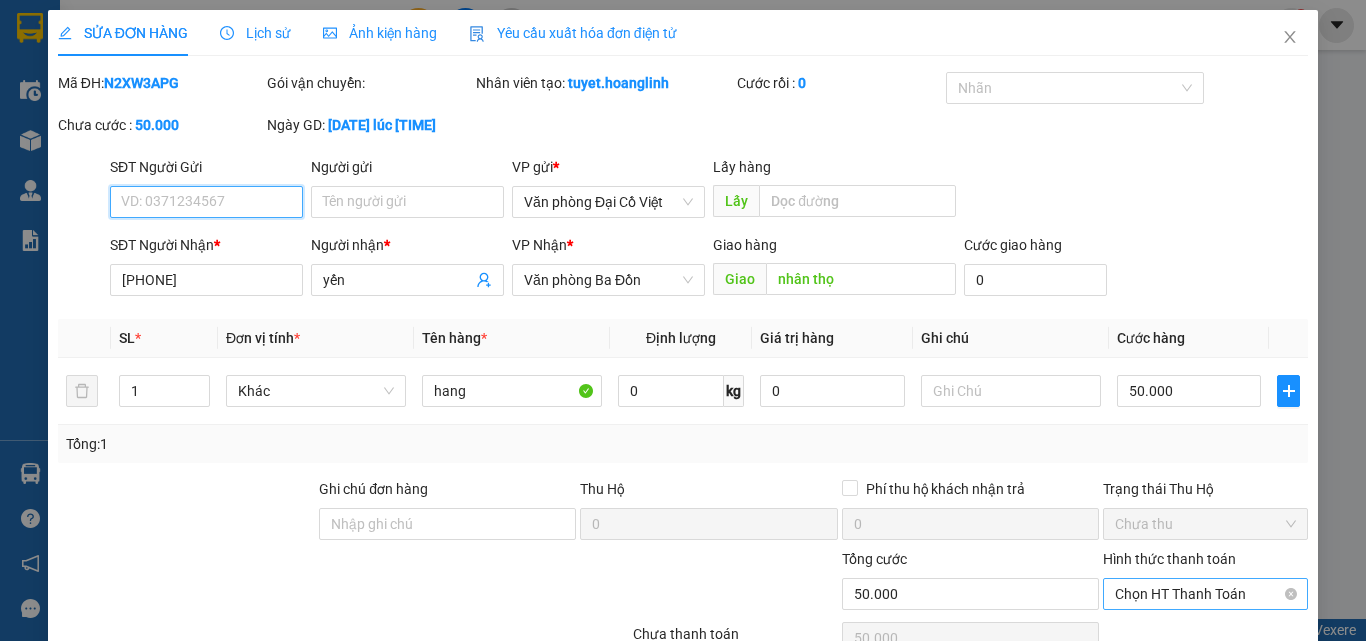 click on "Chọn HT Thanh Toán" at bounding box center [1205, 594] 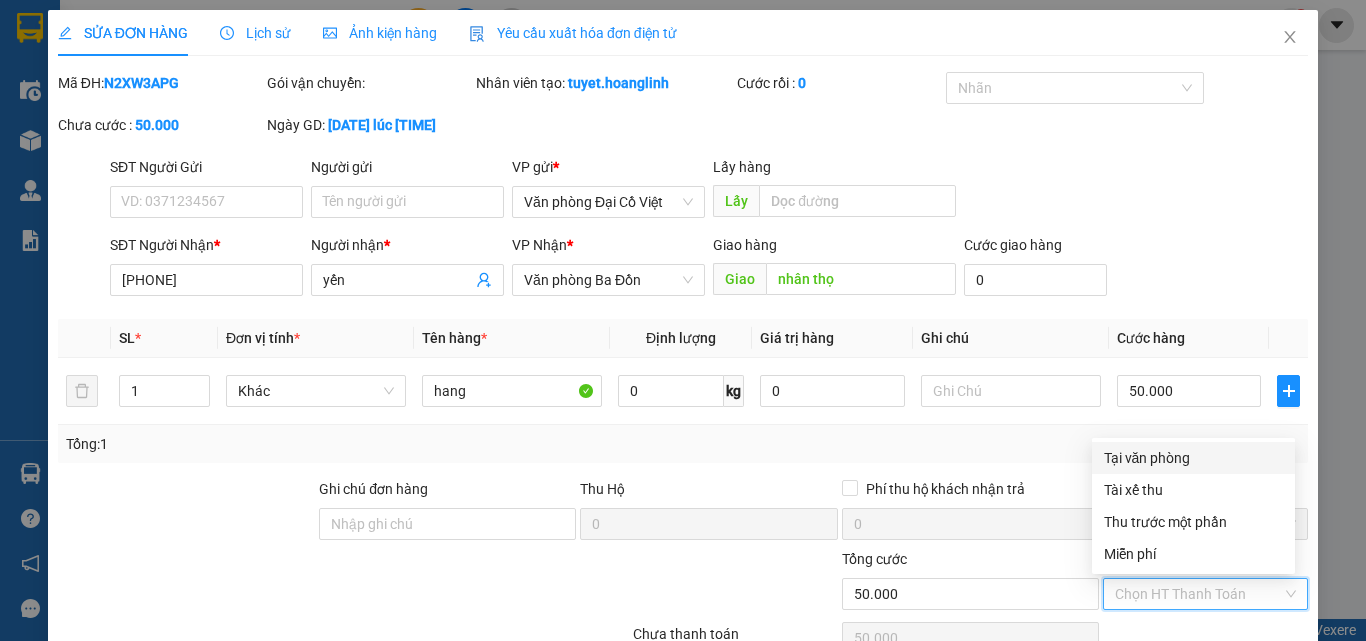 click on "Tại văn phòng" at bounding box center [1193, 458] 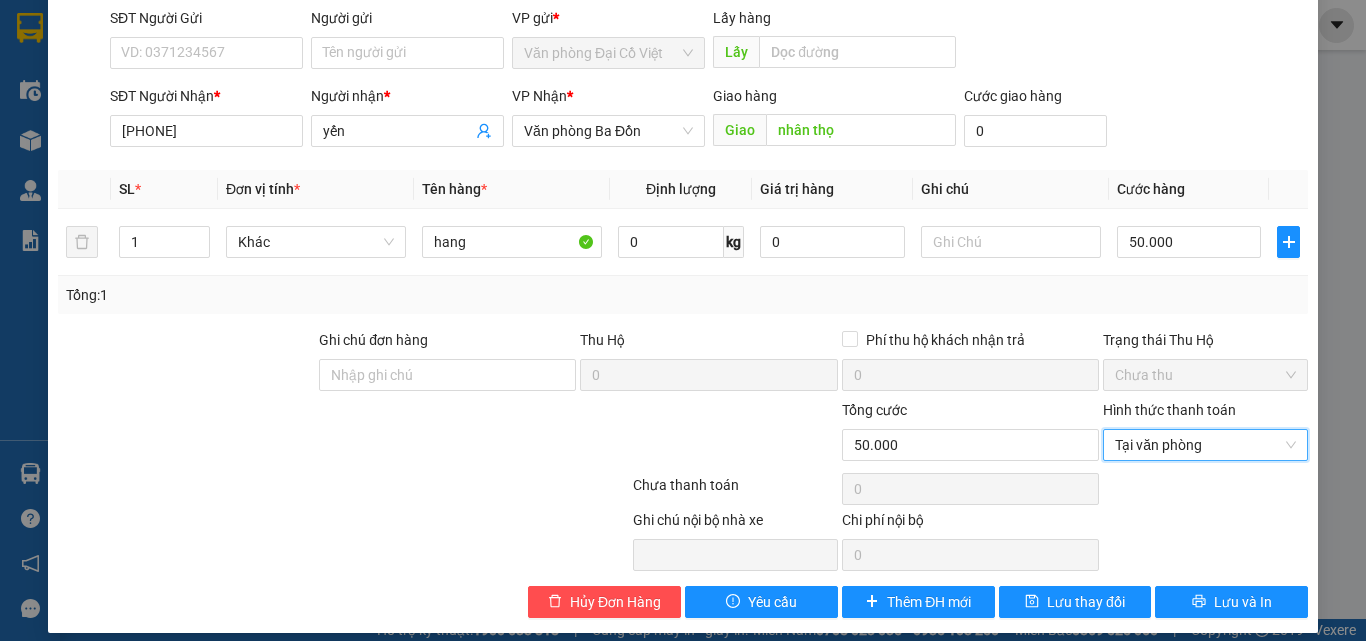 scroll, scrollTop: 165, scrollLeft: 0, axis: vertical 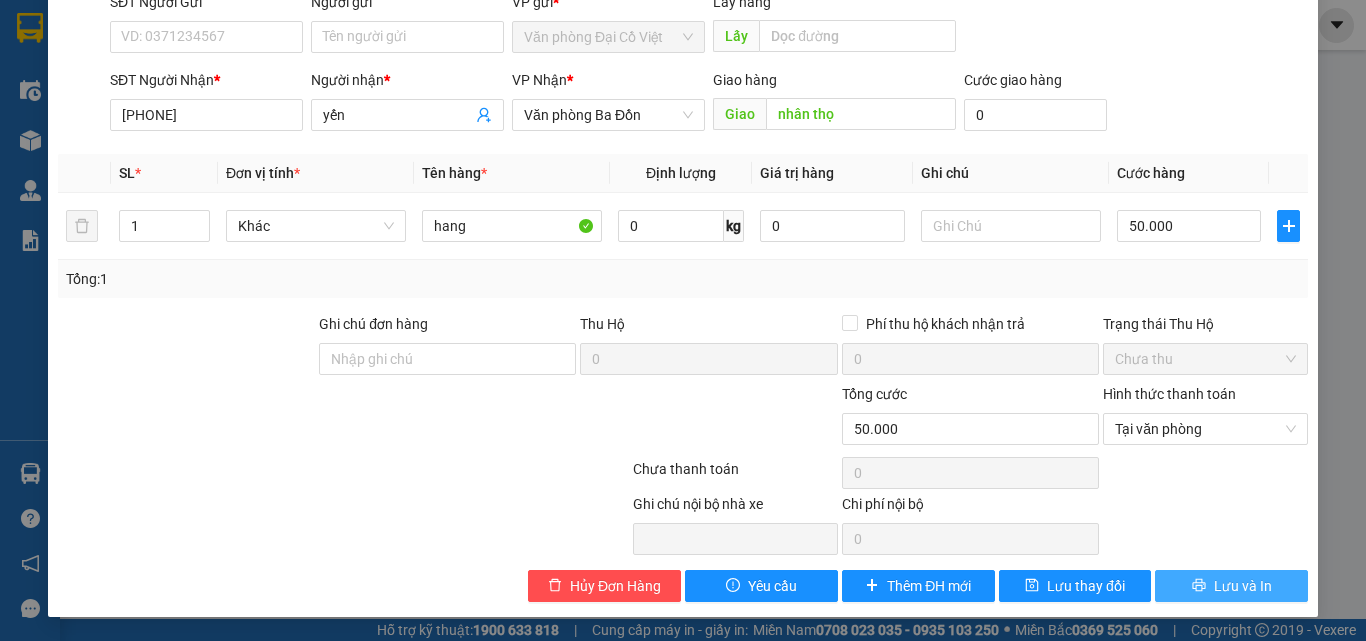 click on "Lưu và In" at bounding box center (1243, 586) 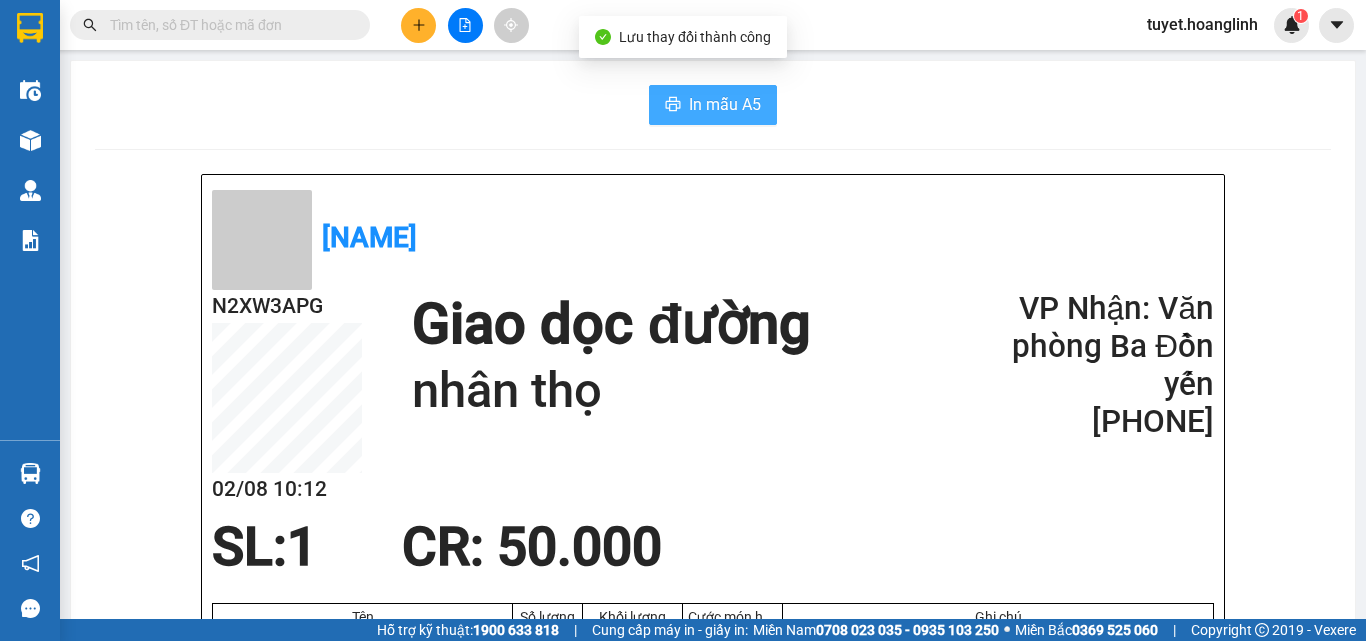 click on "In mẫu A5" at bounding box center [725, 104] 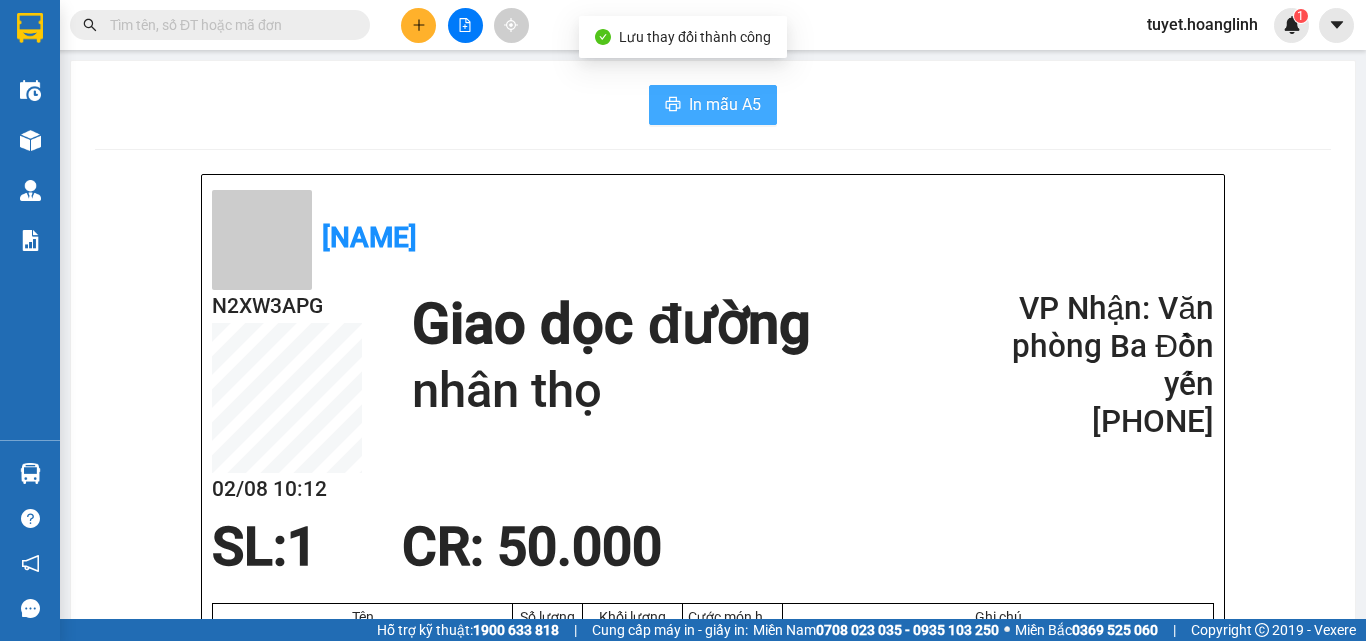 scroll, scrollTop: 0, scrollLeft: 0, axis: both 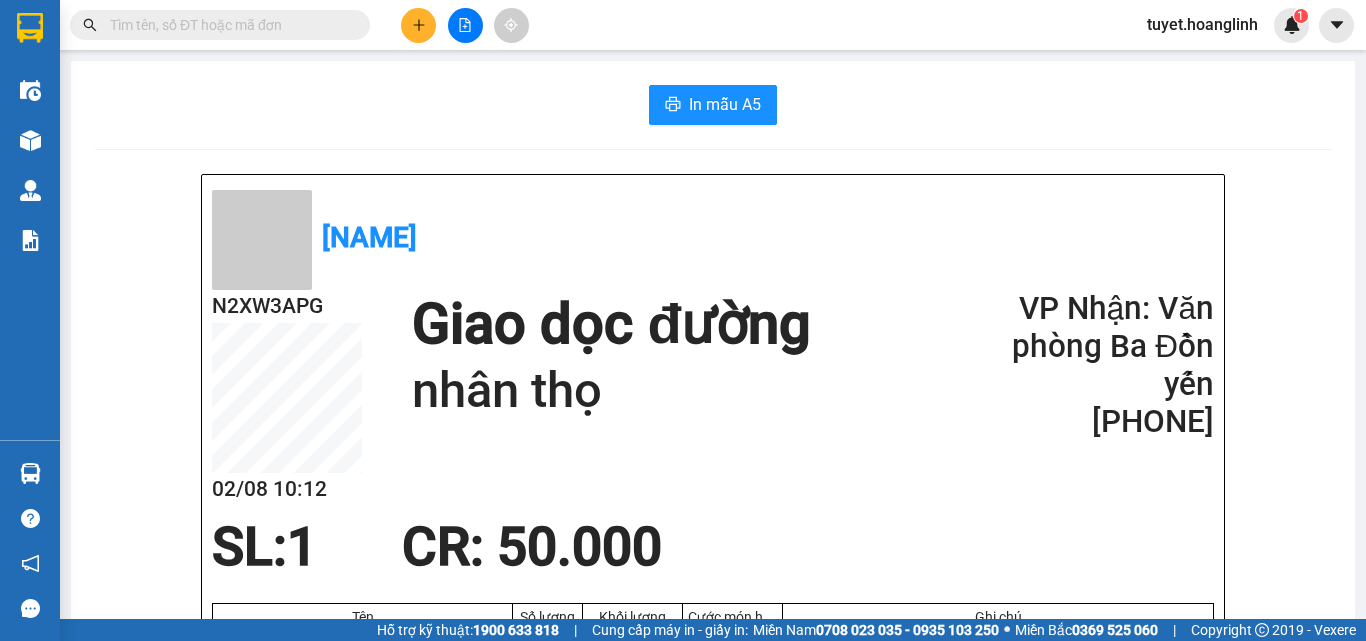 click at bounding box center [418, 25] 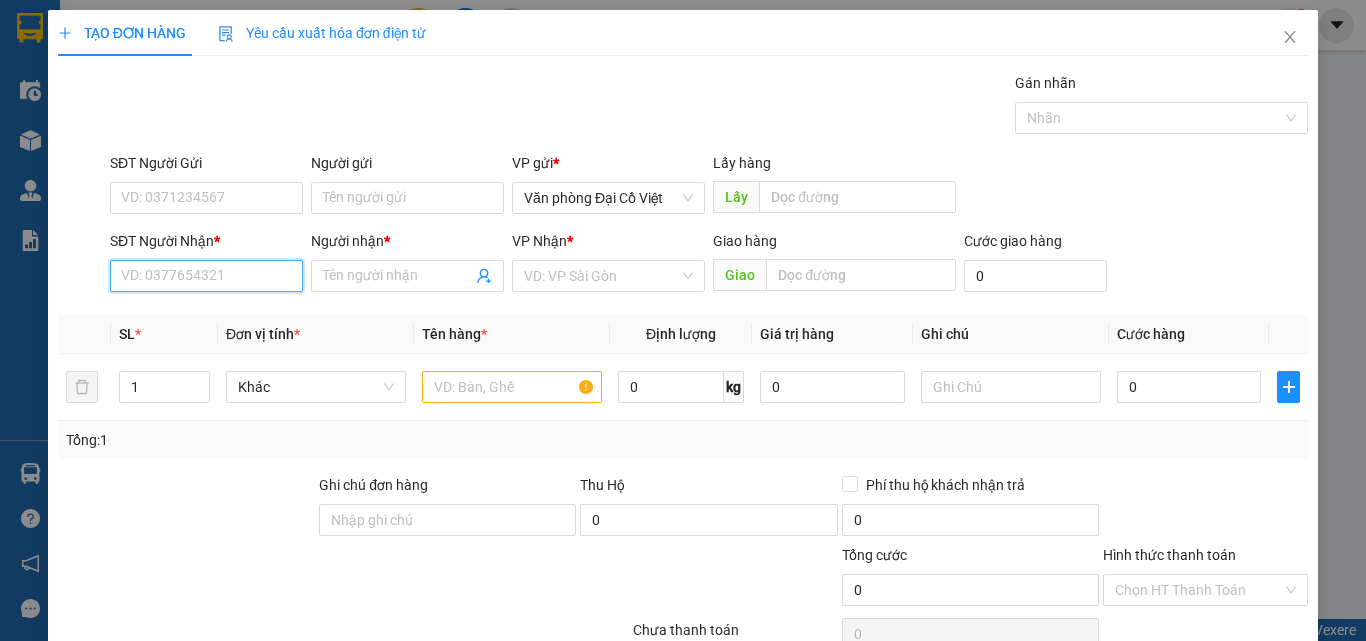 click on "SĐT Người Nhận  *" at bounding box center (206, 276) 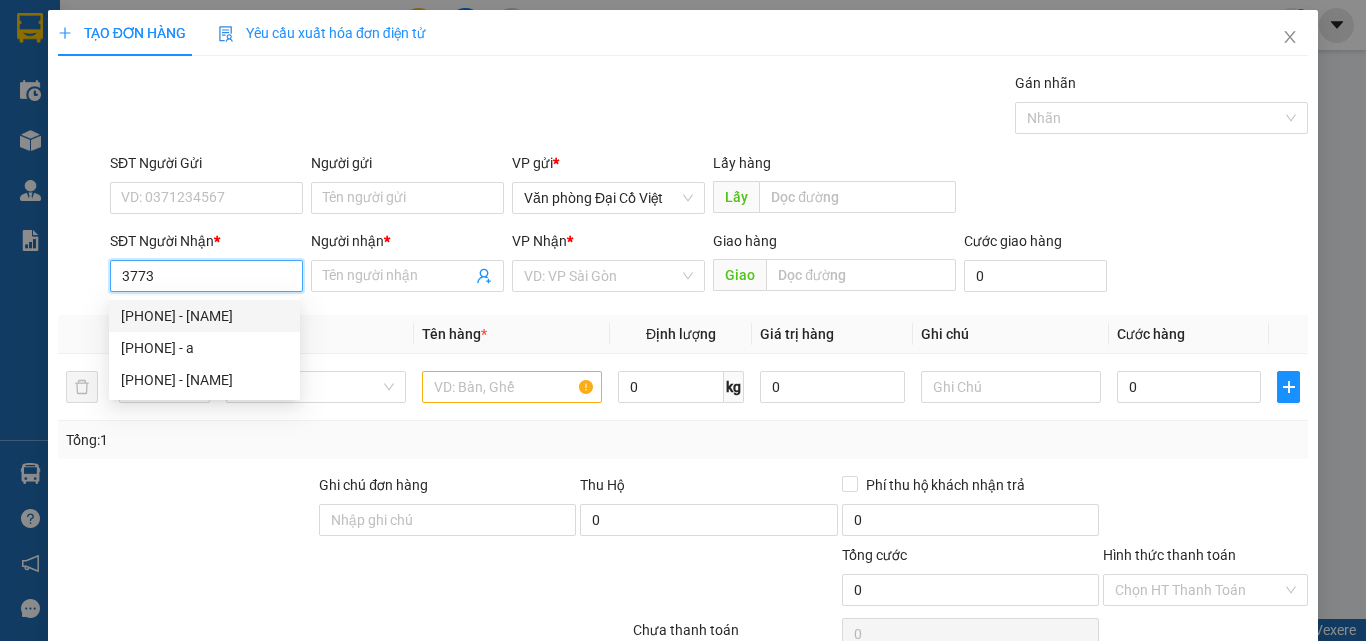 click on "[PHONE] - [NAME]" at bounding box center (204, 316) 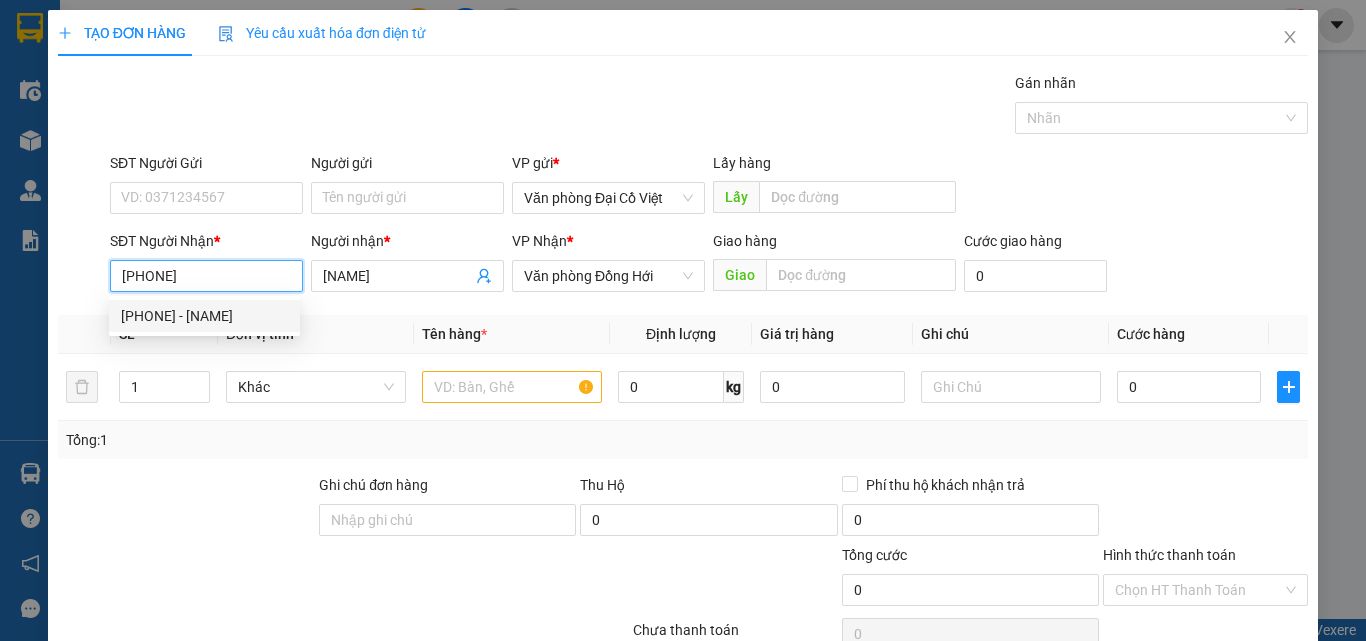type on "50.000" 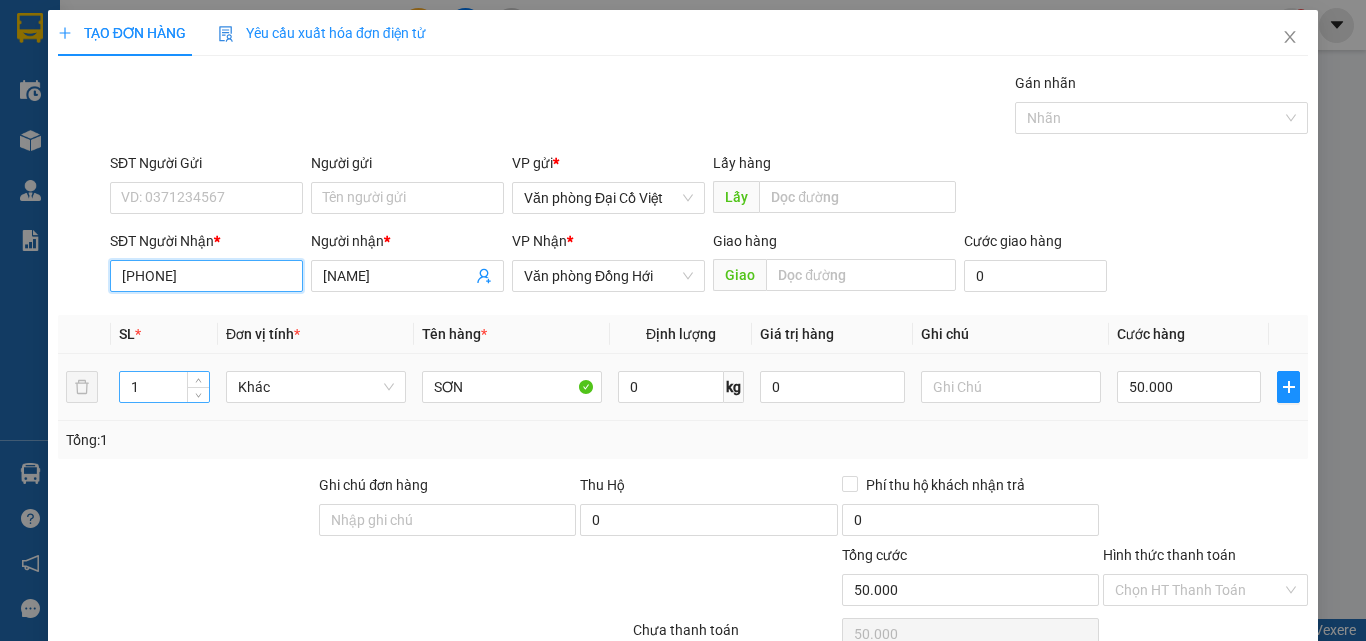 type on "[PHONE]" 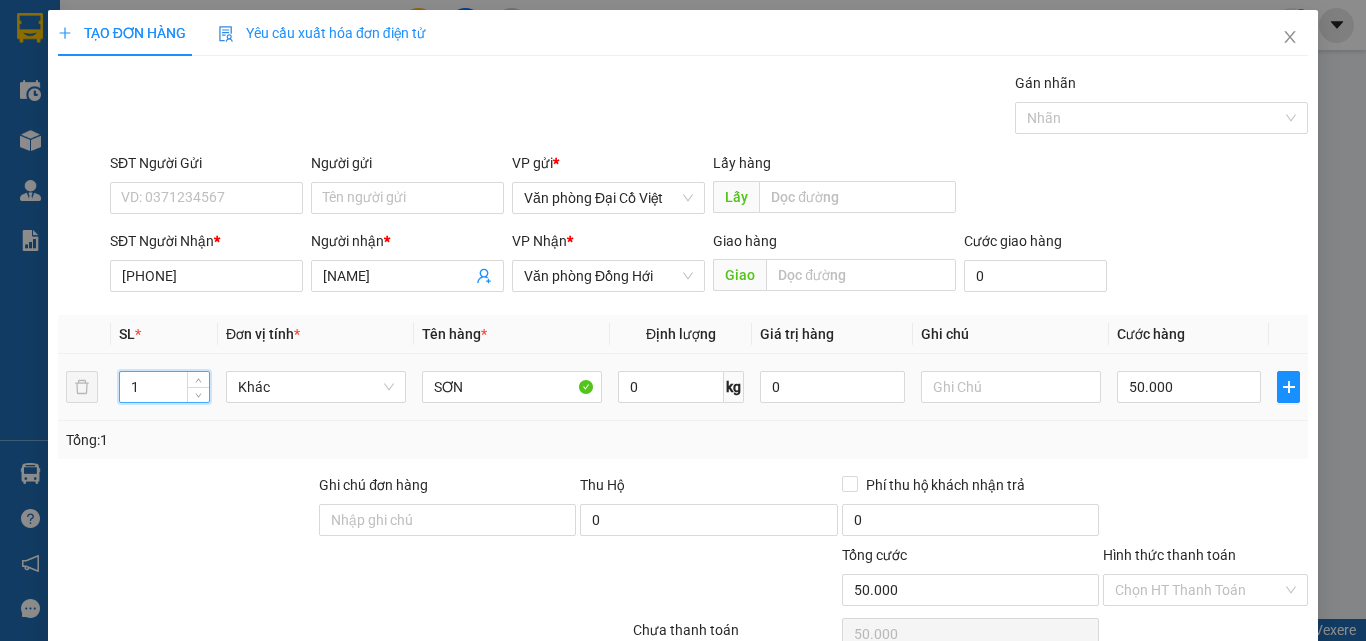 click on "1" at bounding box center (164, 387) 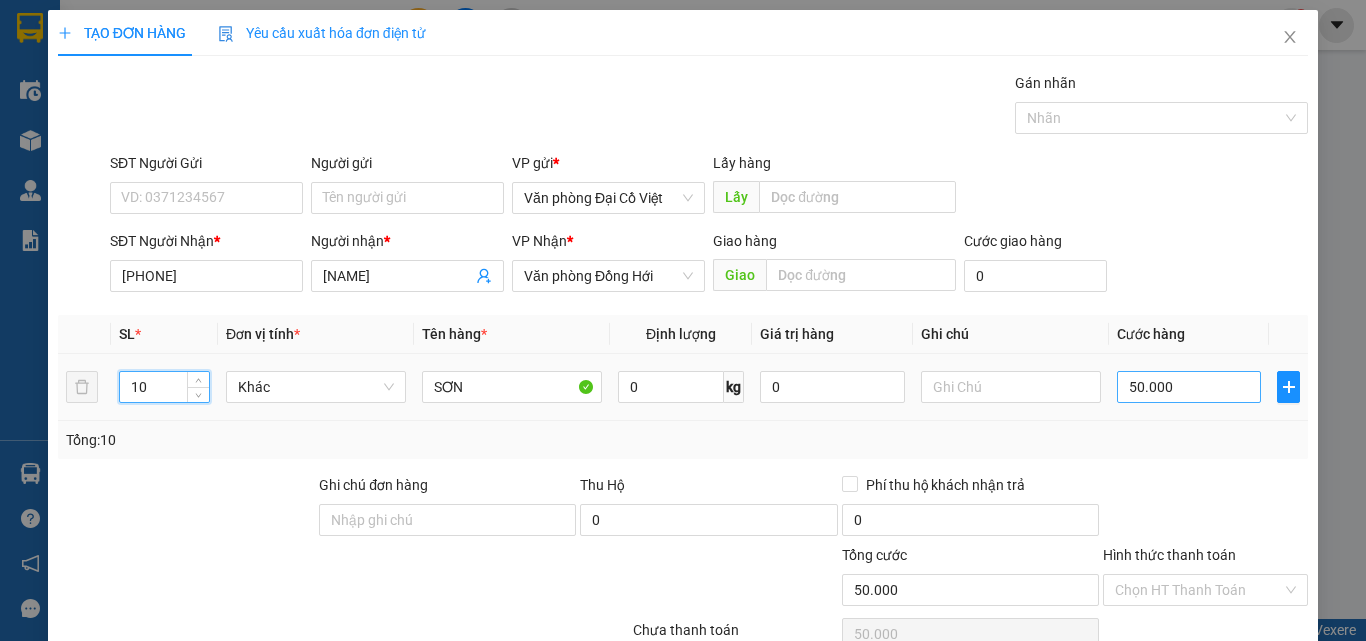 type on "10" 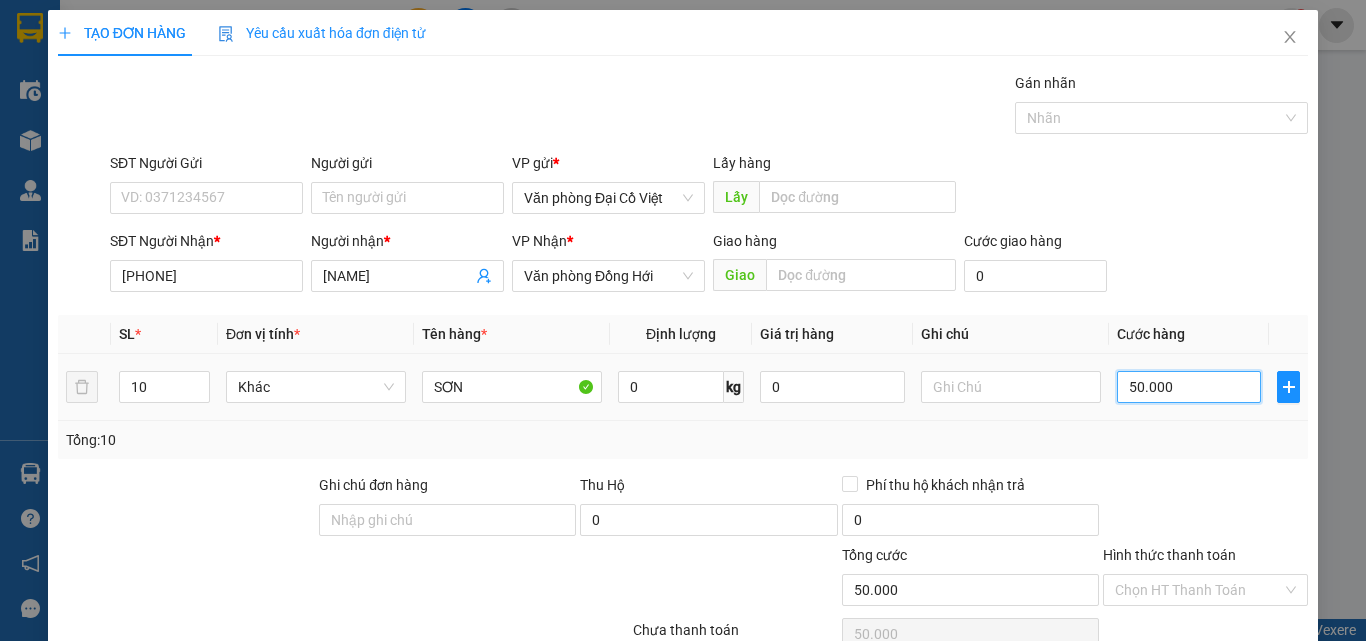 click on "50.000" at bounding box center [1189, 387] 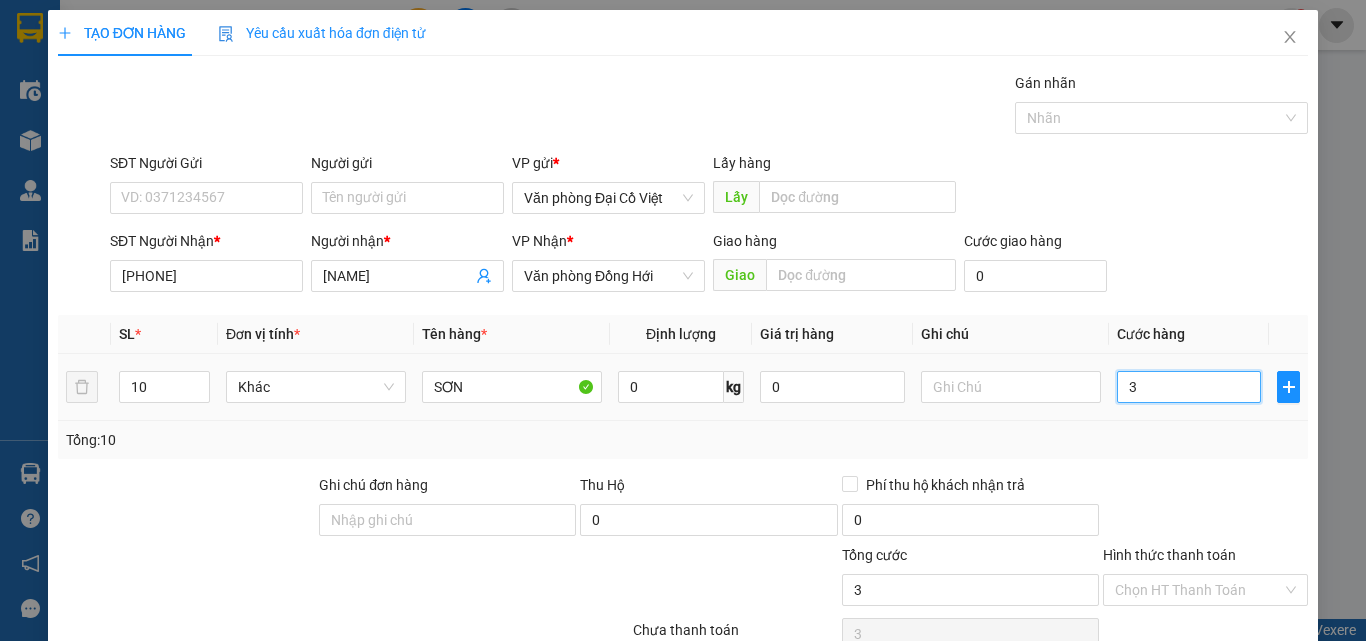 type on "30" 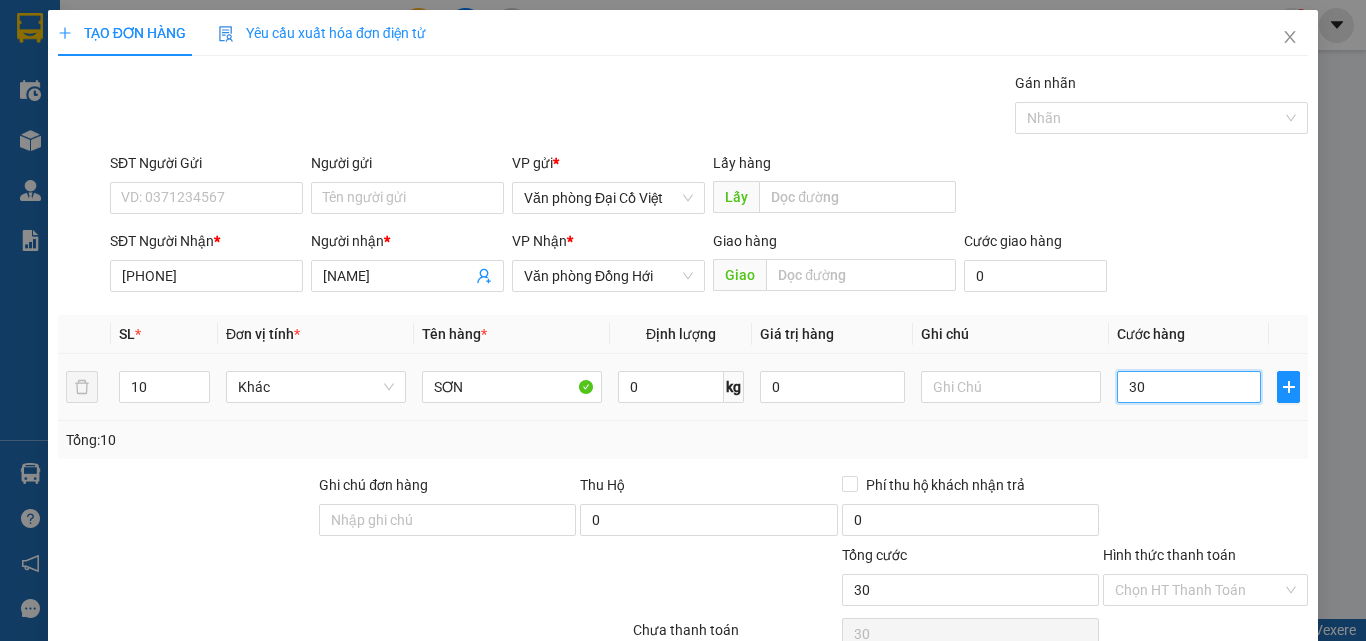 type on "300" 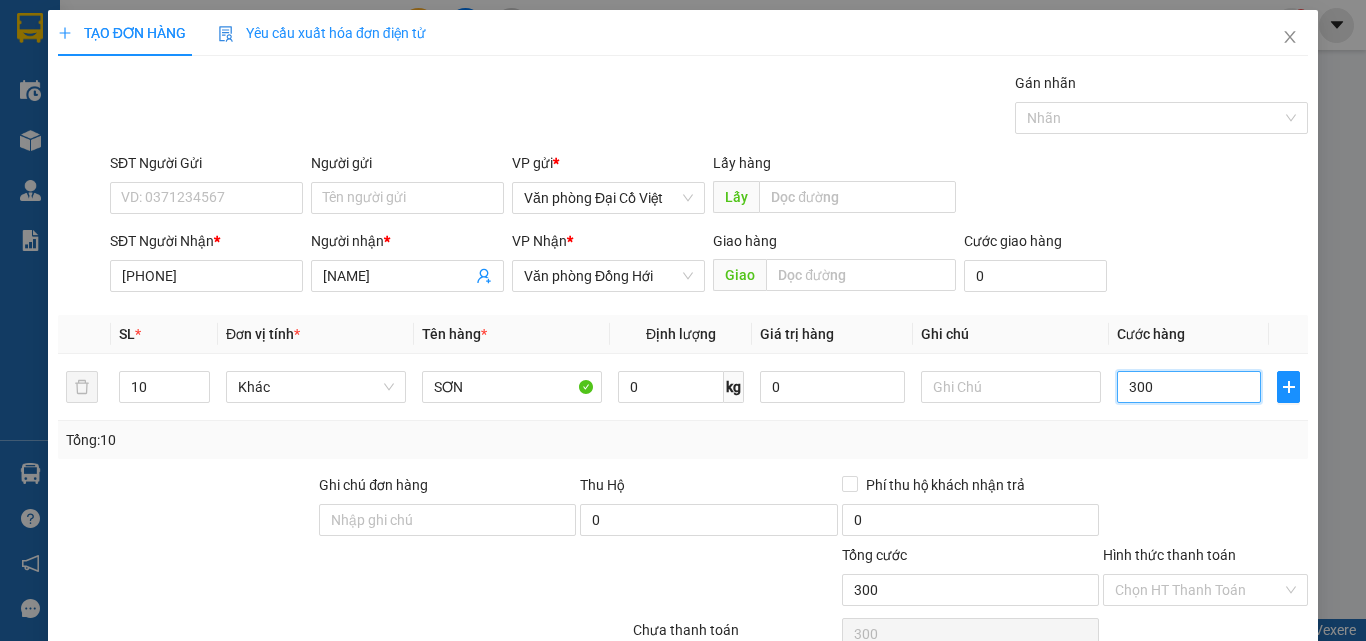 type on "300" 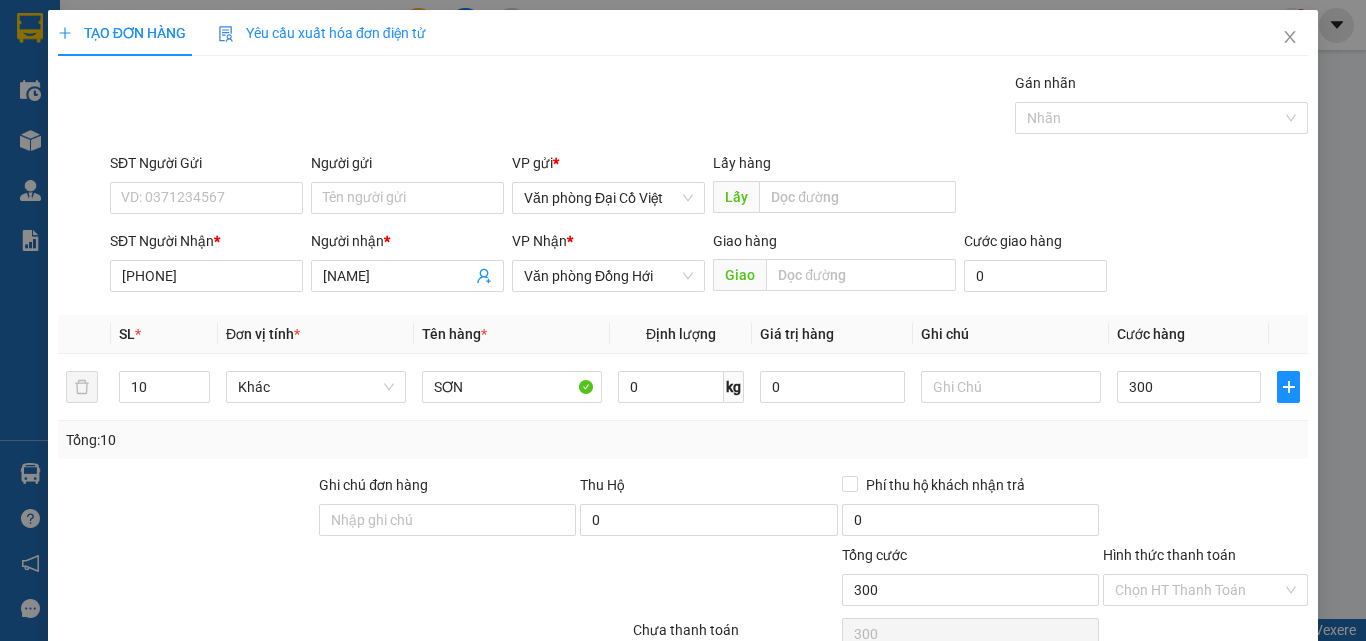 type on "300.000" 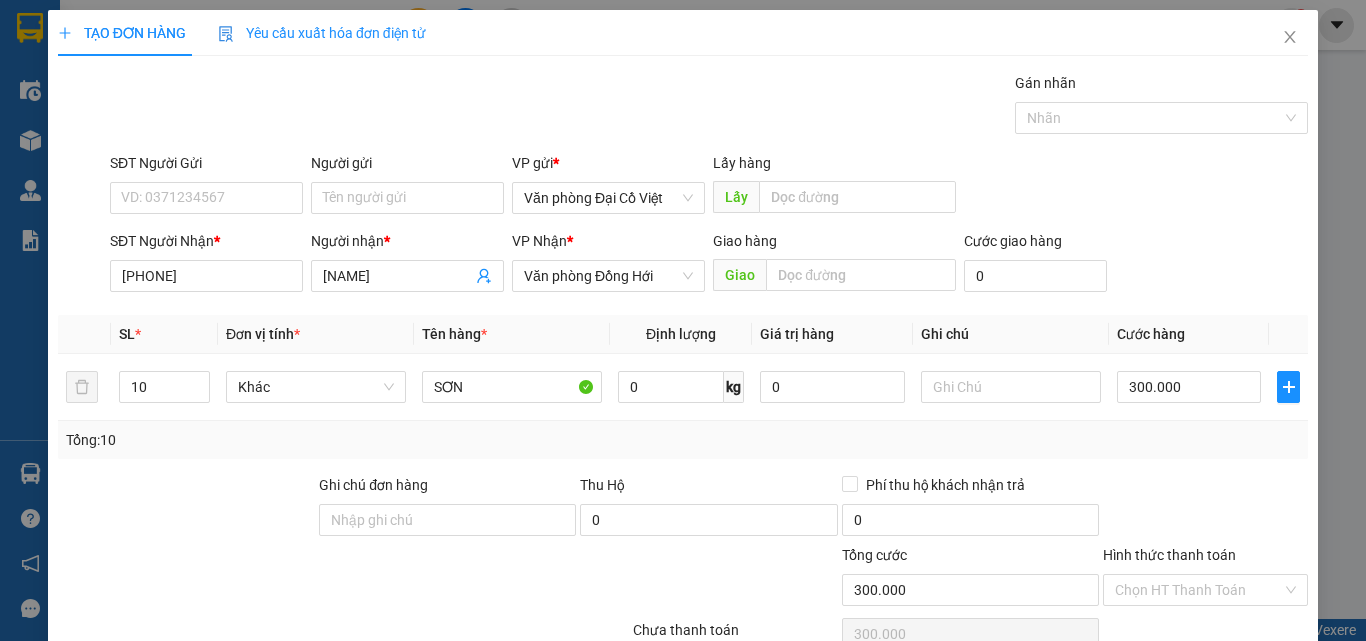 click on "Transit Pickup Surcharge Ids Transit Deliver Surcharge Ids Transit Deliver Surcharge Transit Deliver Surcharge Gán nhãn   Nhãn SĐT Người Gửi VD: [PHONE] Người gửi Tên người gửi VP gửi  * Văn phòng Đại Cồ Việt Lấy hàng Lấy SĐT Người Nhận  * [PHONE] Người nhận  * [NAME] VP Nhận  * Văn phòng Đồng Hới Giao hàng Giao Cước giao hàng 0 SL  * Đơn vị tính  * Tên hàng  * Định lượng Giá trị hàng Ghi chú Cước hàng                   10 Khác SƠN 0 kg 0 300.000 Tổng:  10 Ghi chú đơn hàng Thu Hộ 0 Phí thu hộ khách nhận trả 0 Tổng cước 300.000 Hình thức thanh toán Chọn HT Thanh Toán Số tiền thu trước 0 Chưa thanh toán 300.000 Chọn HT Thanh Toán Ghi chú nội bộ nhà xe Chi phí nội bộ 0 Lưu nháp Xóa Thông tin Lưu Lưu và In" at bounding box center [683, 417] 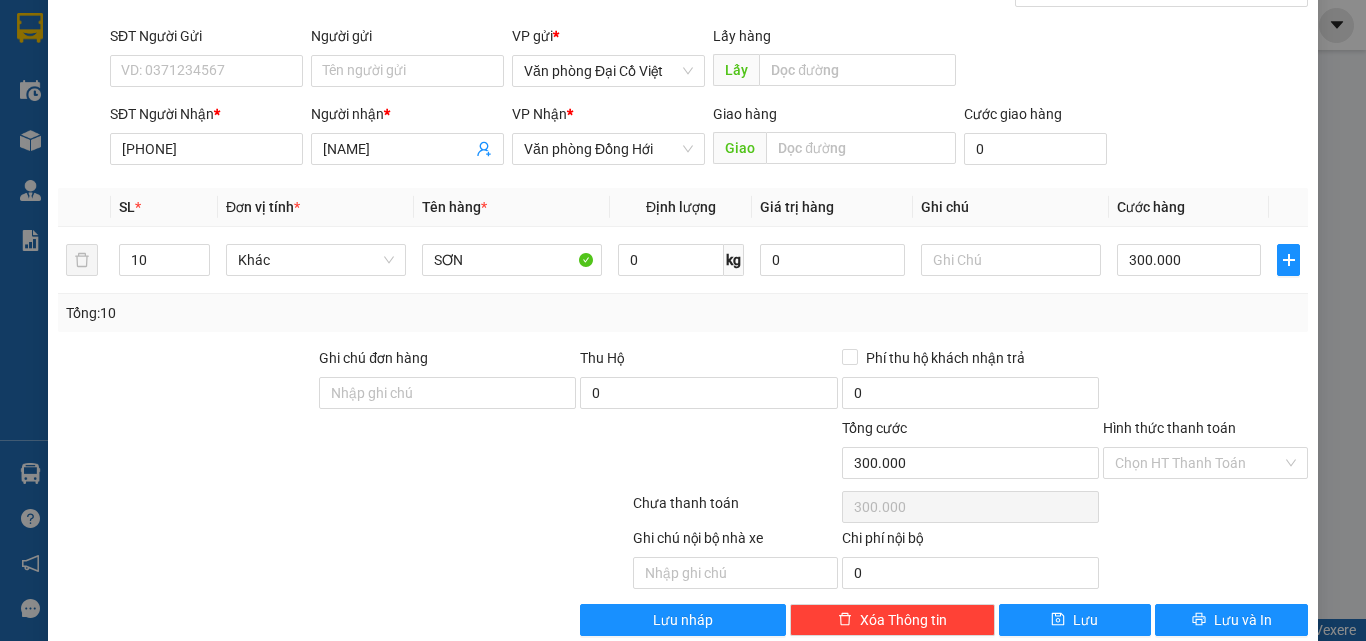 scroll, scrollTop: 161, scrollLeft: 0, axis: vertical 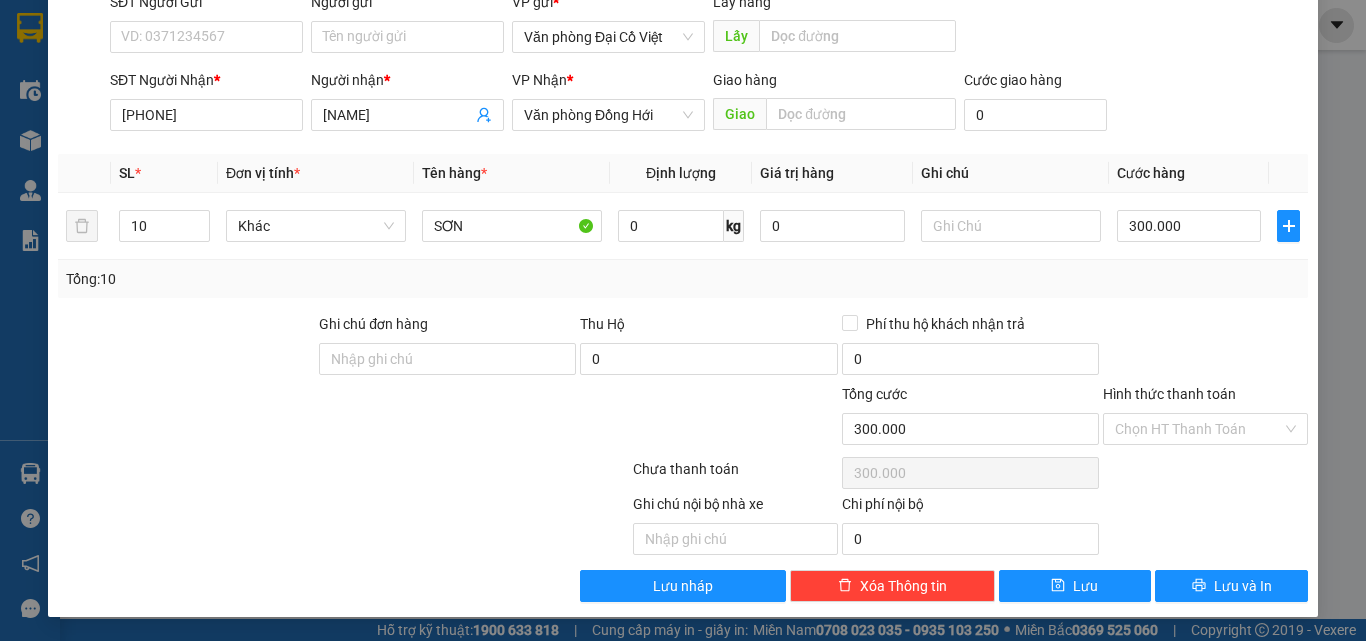 click on "TẠO ĐƠN HÀNG Yêu cầu xuất hóa đơn điện tử Transit Pickup Surcharge Ids Transit Deliver Surcharge Ids Transit Deliver Surcharge Transit Deliver Surcharge Gán nhãn   Nhãn SĐT Người Gửi VD: [PHONE] Người gửi Tên người gửi VP gửi  * Văn phòng Đại Cồ Việt Lấy hàng Lấy SĐT Người Nhận  * [PHONE] Người nhận  * [NAME] VP Nhận  * Văn phòng Đồng Hới Giao hàng Giao Cước giao hàng 0 SL  * Đơn vị tính  * Tên hàng  * Định lượng Giá trị hàng Ghi chú Cước hàng                   10 Khác SƠN 0 kg 0 300.000 Tổng:  10 Ghi chú đơn hàng Thu Hộ 0 Phí thu hộ khách nhận trả 0 Tổng cước 300.000 Hình thức thanh toán Chọn HT Thanh Toán Số tiền thu trước 0 Chưa thanh toán 300.000 Chọn HT Thanh Toán Ghi chú nội bộ nhà xe Chi phí nội bộ 0 Lưu nháp Xóa Thông tin Lưu Lưu và In" at bounding box center [683, 233] 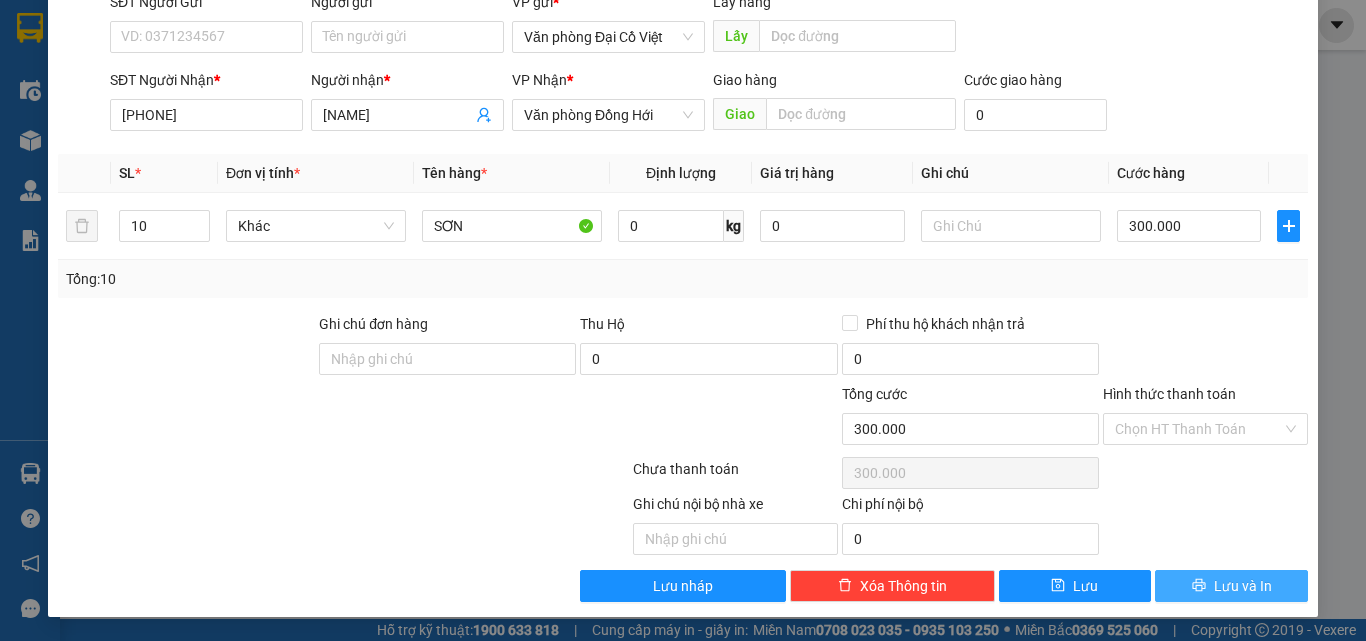click on "Lưu và In" at bounding box center (1231, 586) 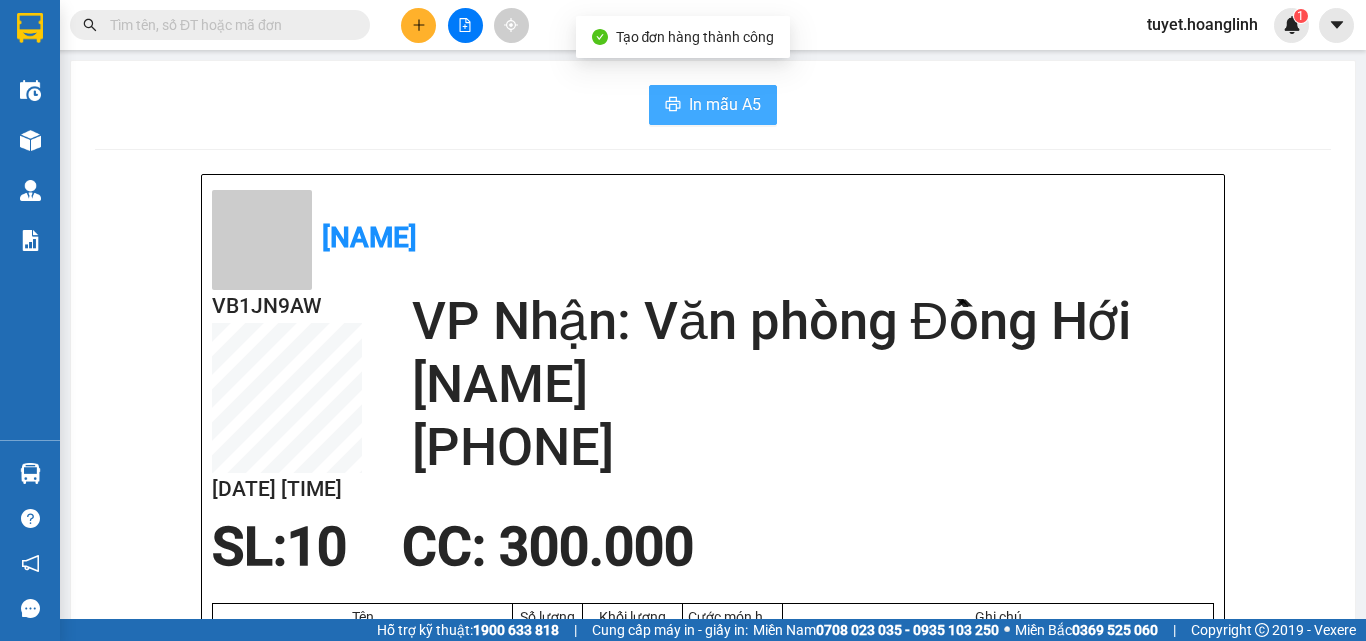 click on "In mẫu A5" at bounding box center [725, 104] 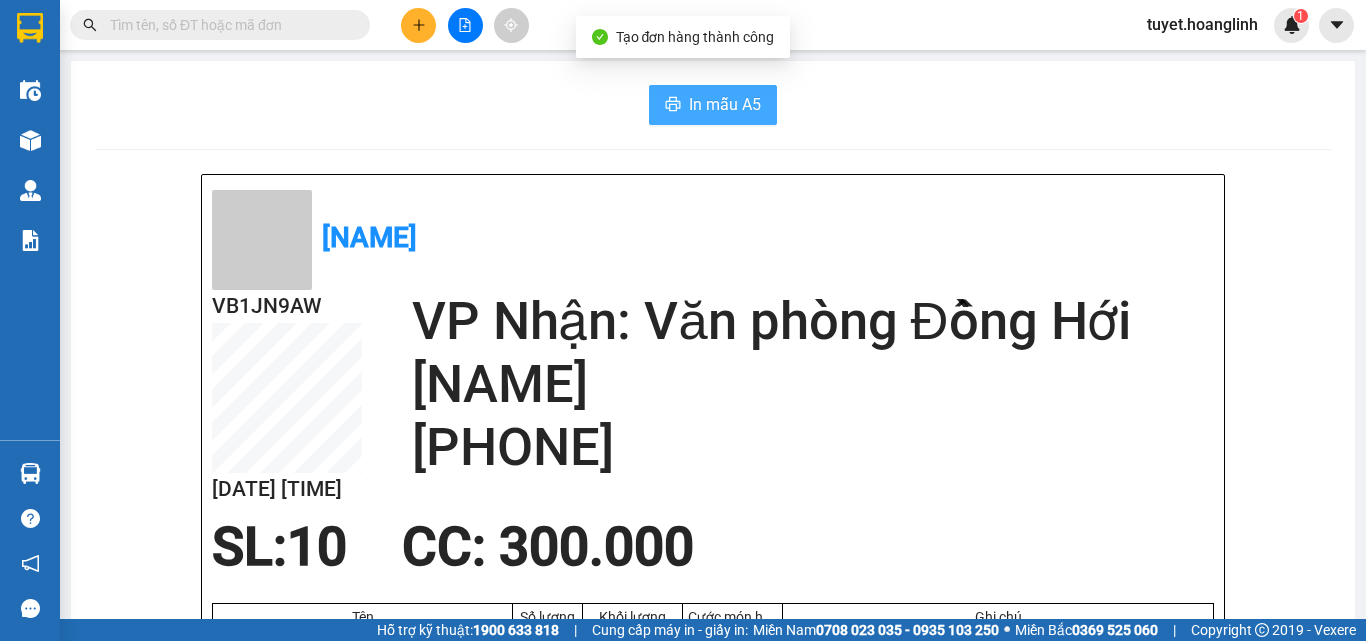 scroll, scrollTop: 0, scrollLeft: 0, axis: both 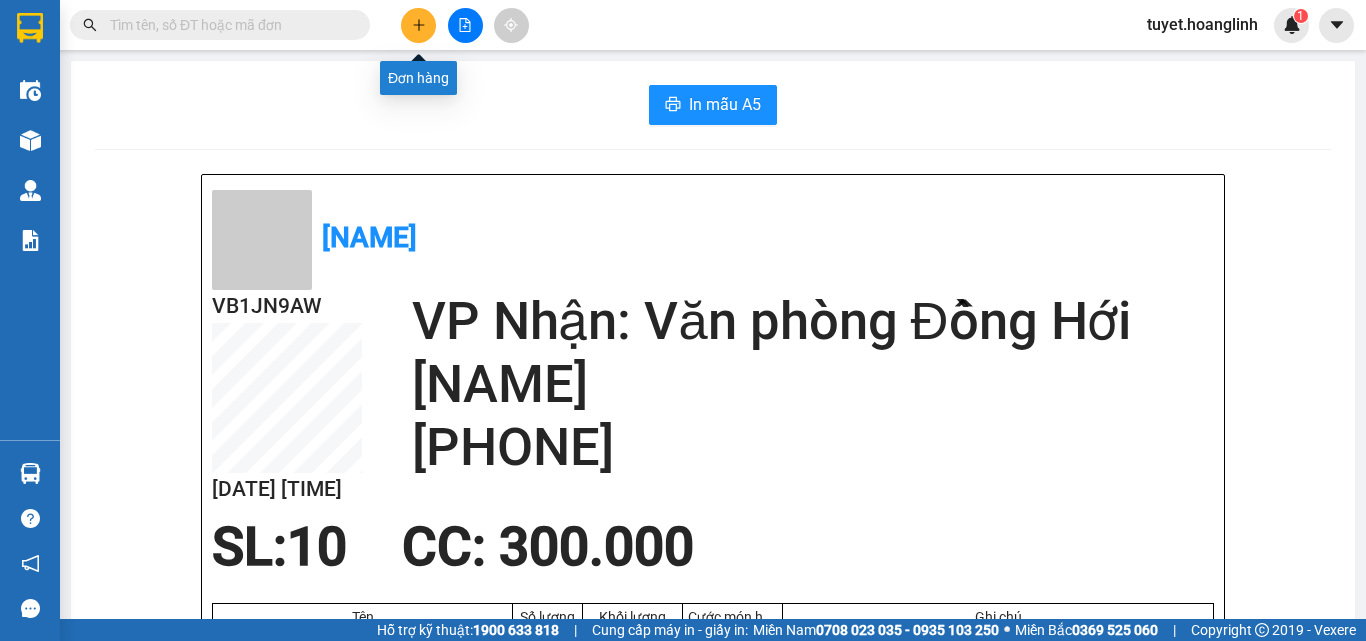 click 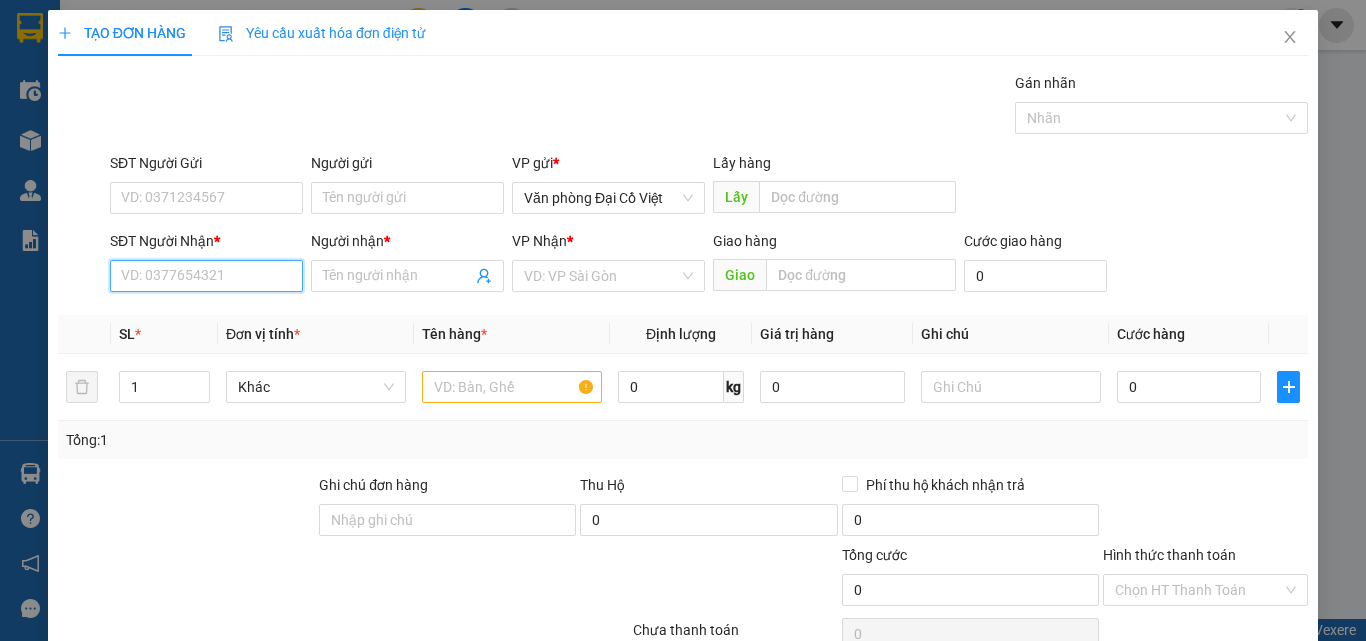 click on "SĐT Người Nhận  *" at bounding box center (206, 276) 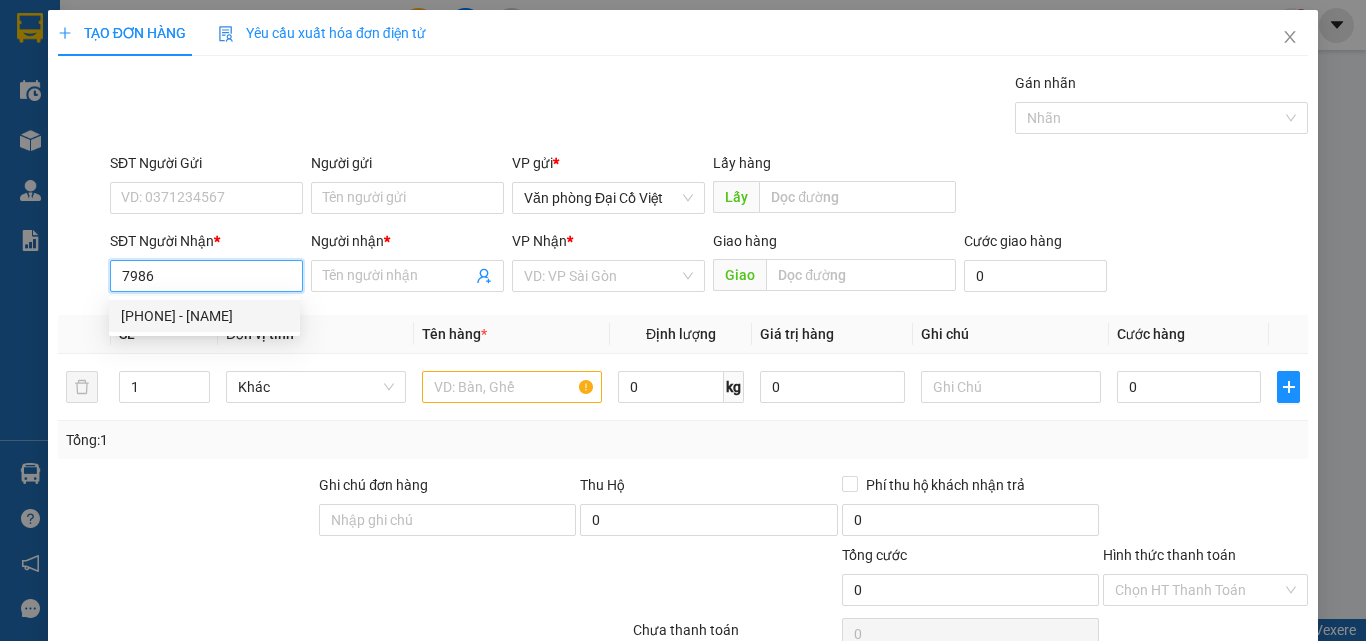 click on "[PHONE] - [NAME]" at bounding box center [204, 316] 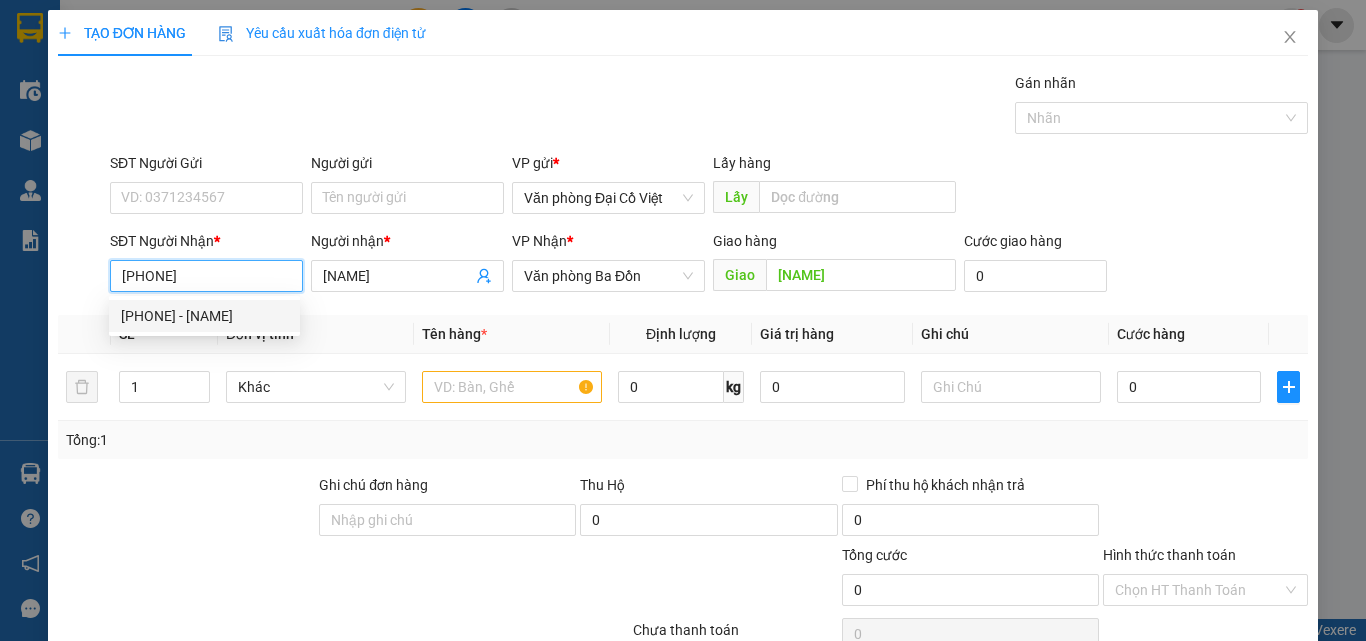 type on "70.000" 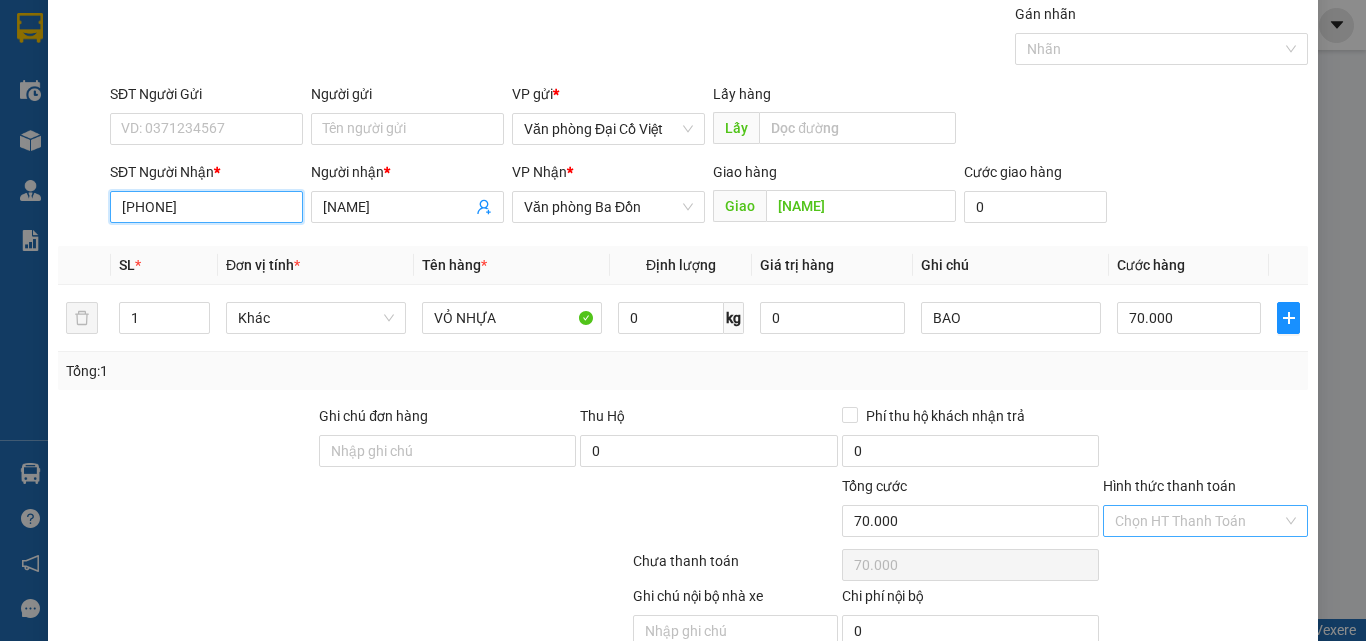 scroll, scrollTop: 161, scrollLeft: 0, axis: vertical 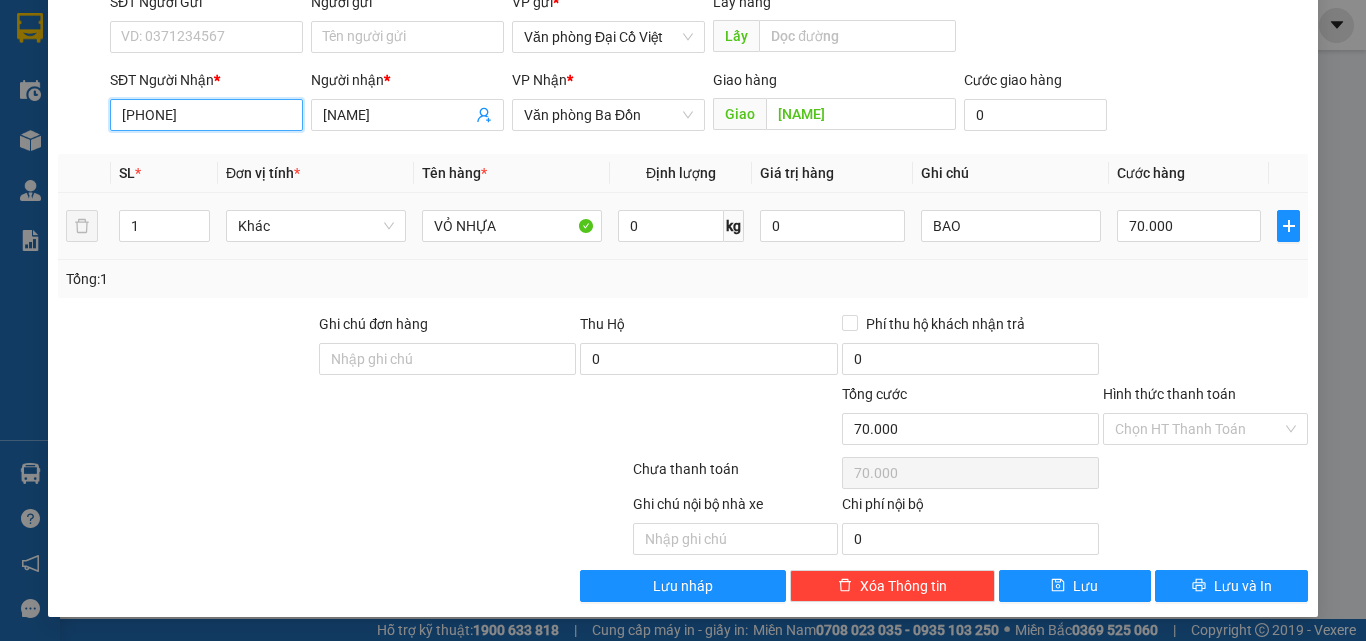type on "[PHONE]" 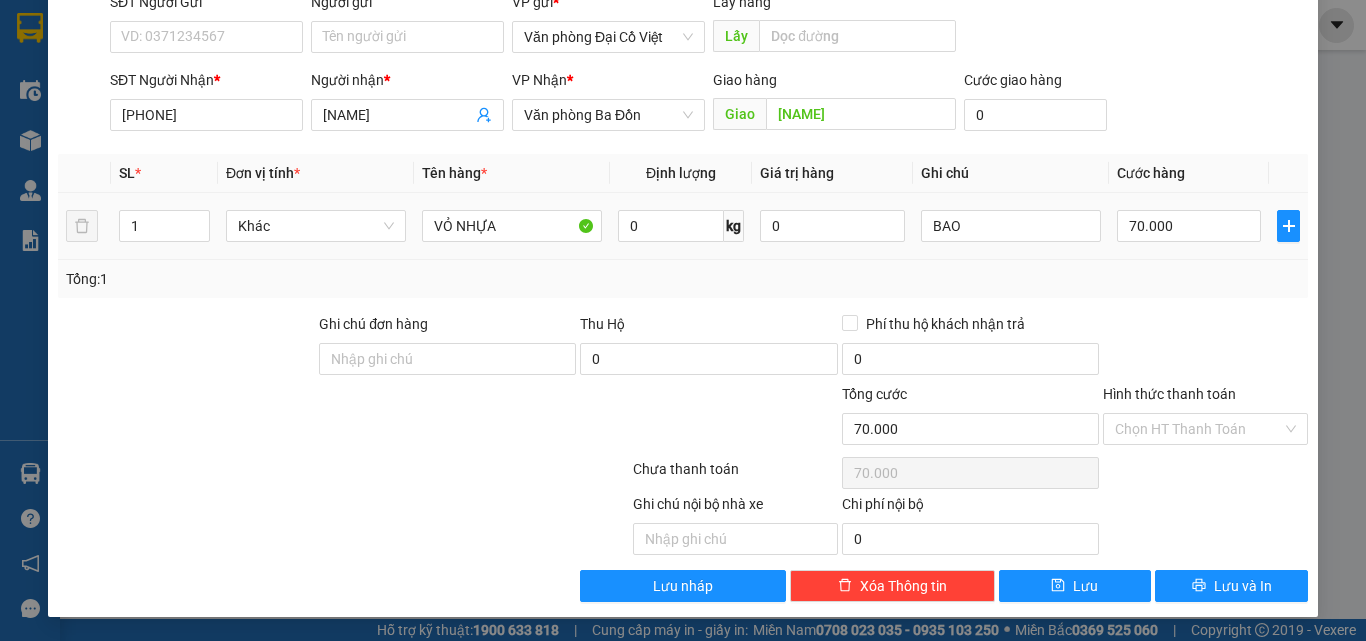 click on "BAO" at bounding box center [1011, 226] 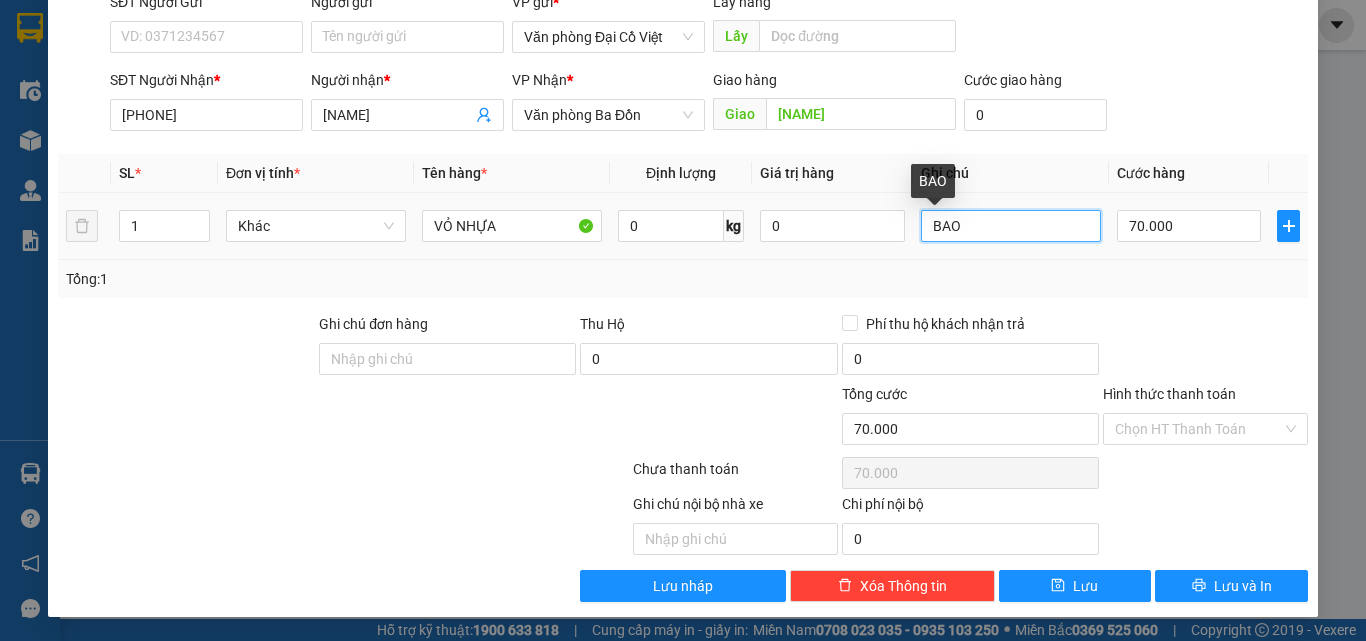 click on "BAO" at bounding box center (1011, 226) 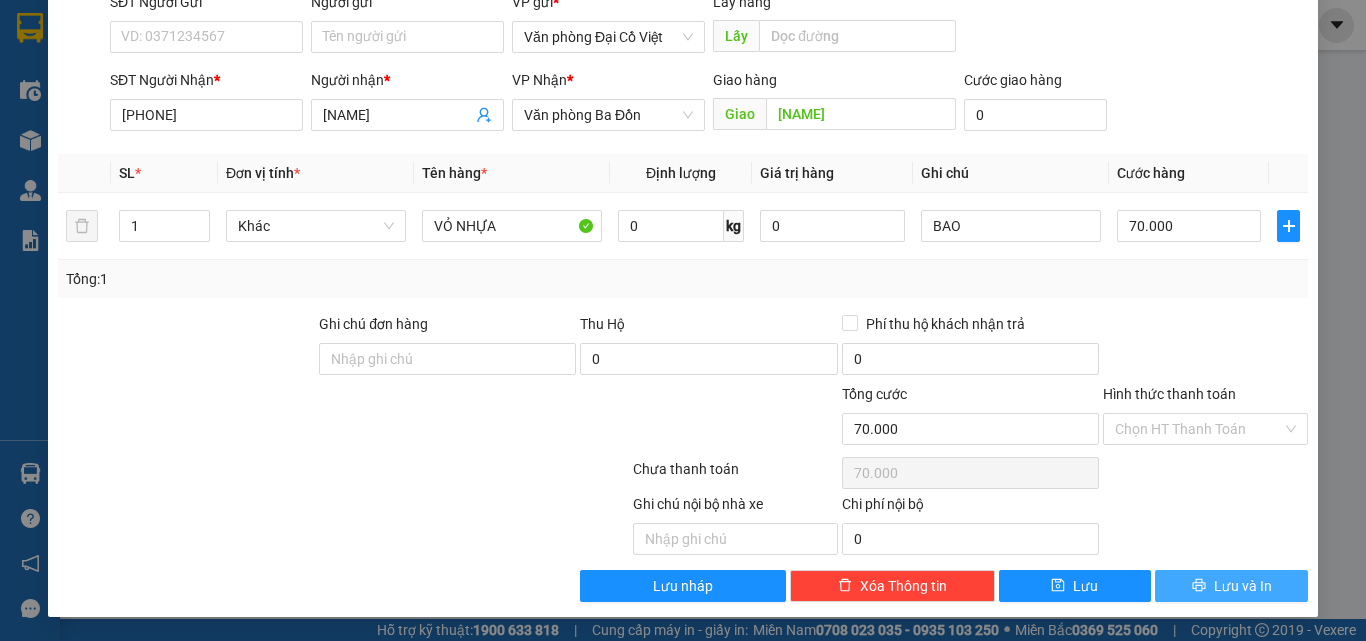 click on "Lưu và In" at bounding box center [1231, 586] 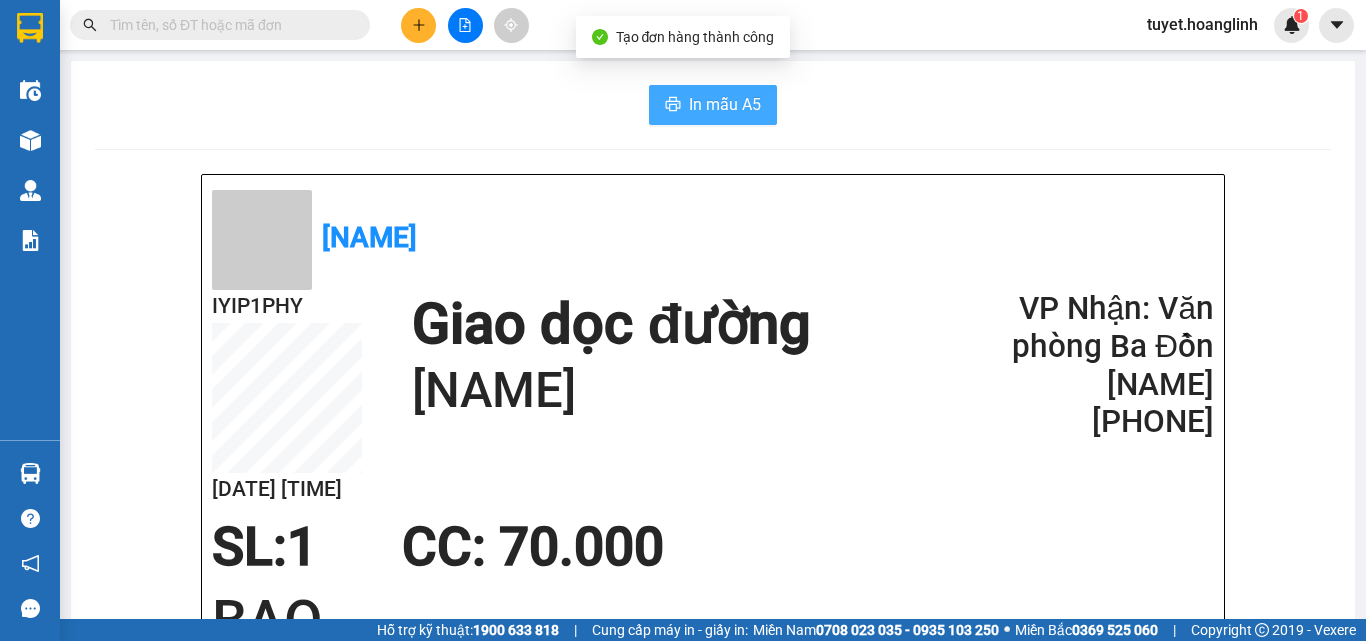 click on "In mẫu A5" at bounding box center (725, 104) 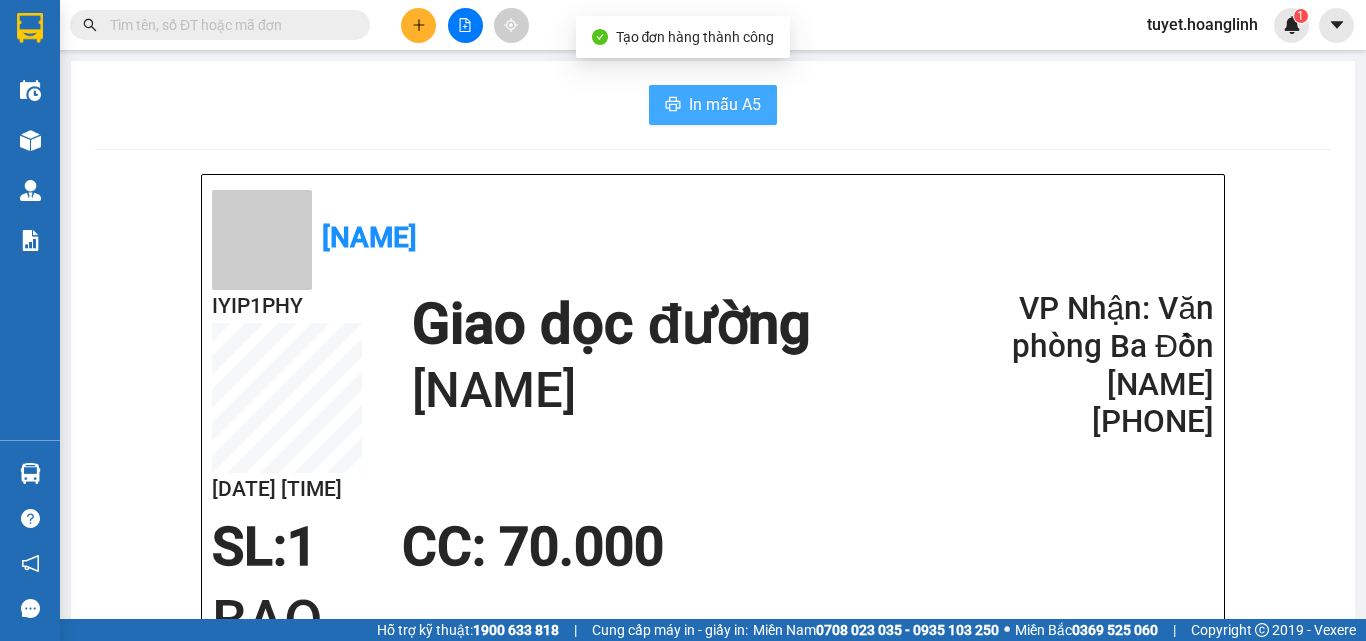 scroll, scrollTop: 0, scrollLeft: 0, axis: both 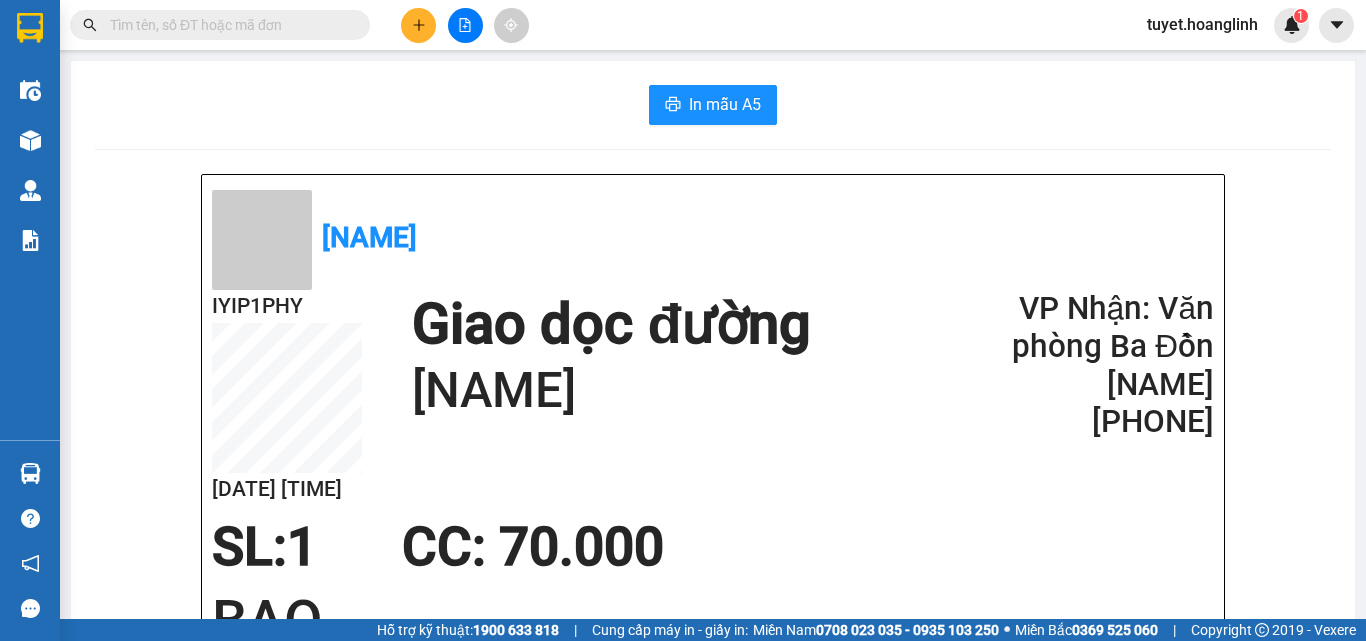 click 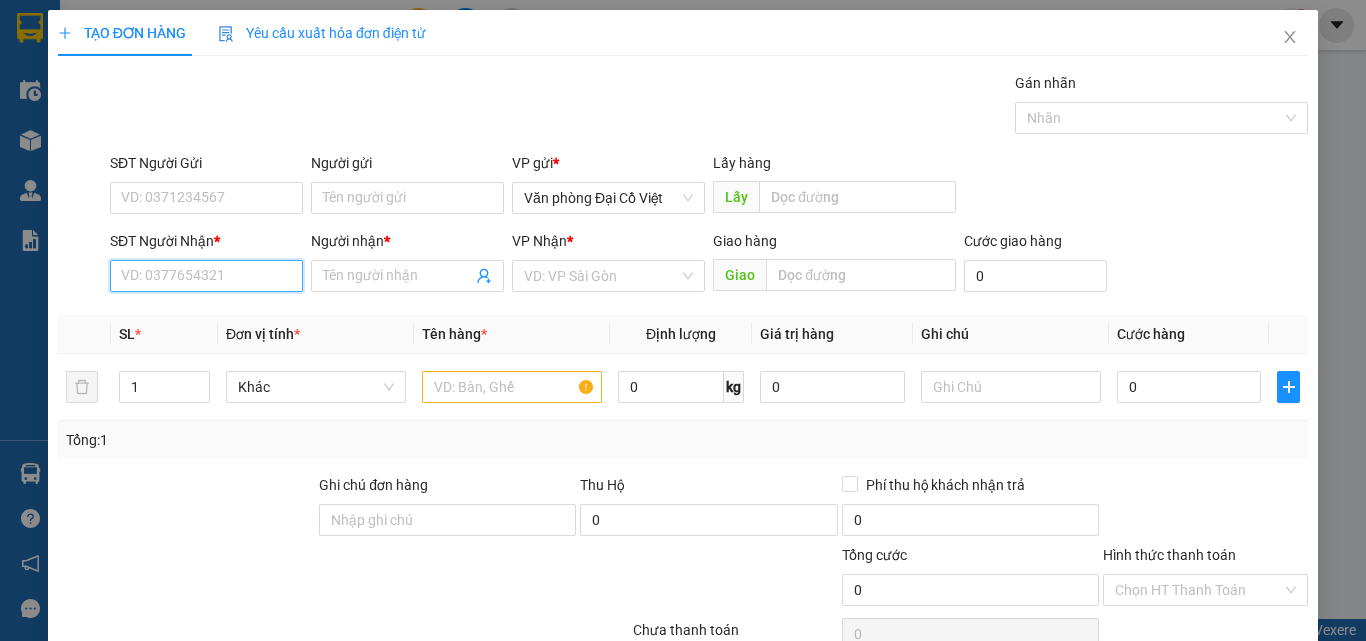 click on "SĐT Người Nhận  *" at bounding box center (206, 276) 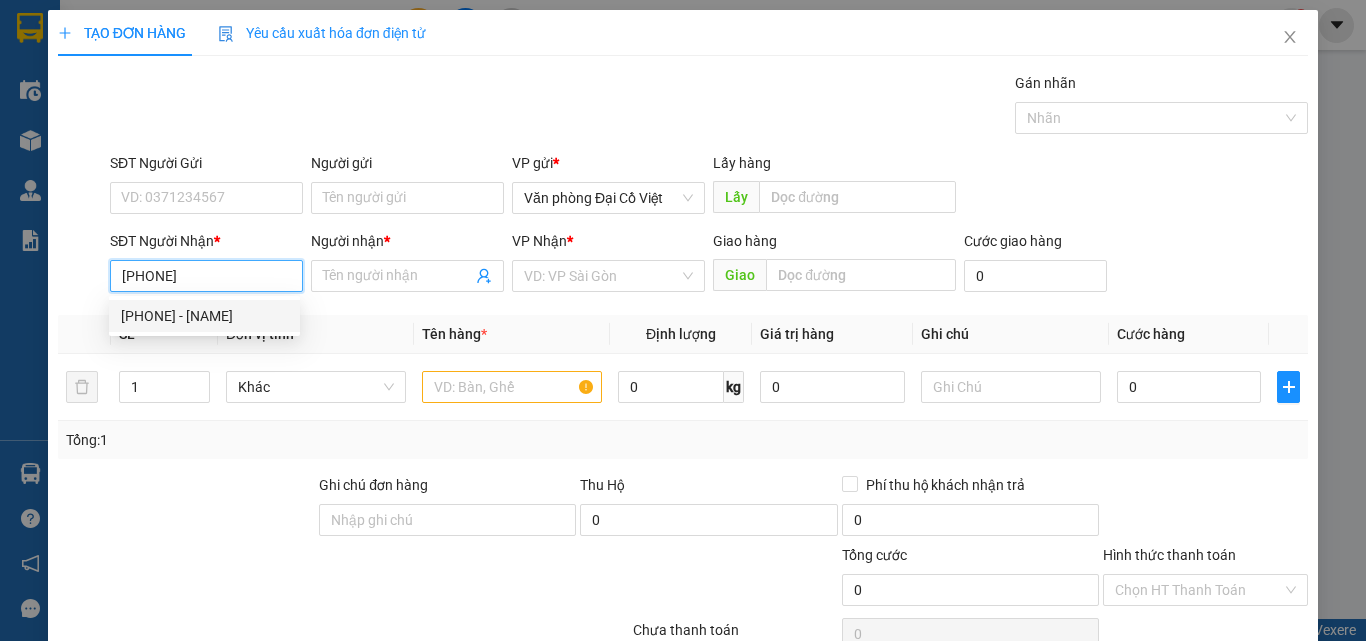 click on "[PHONE] - [NAME]" at bounding box center (204, 316) 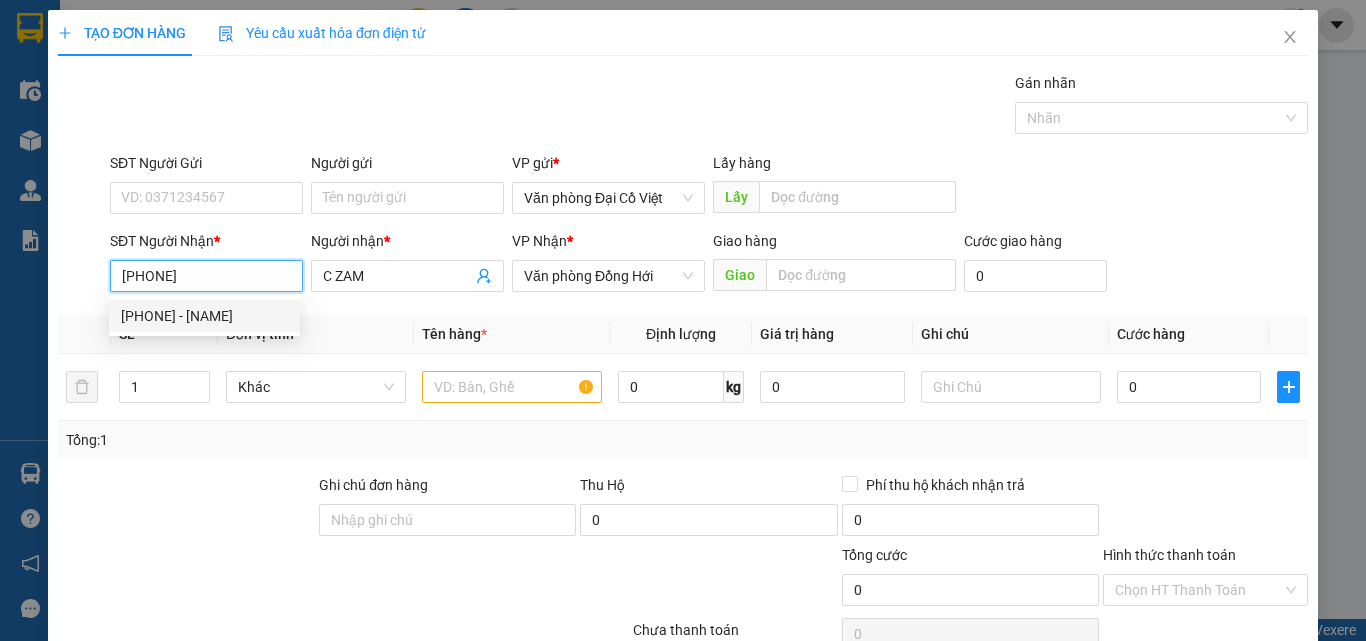 type on "50.000" 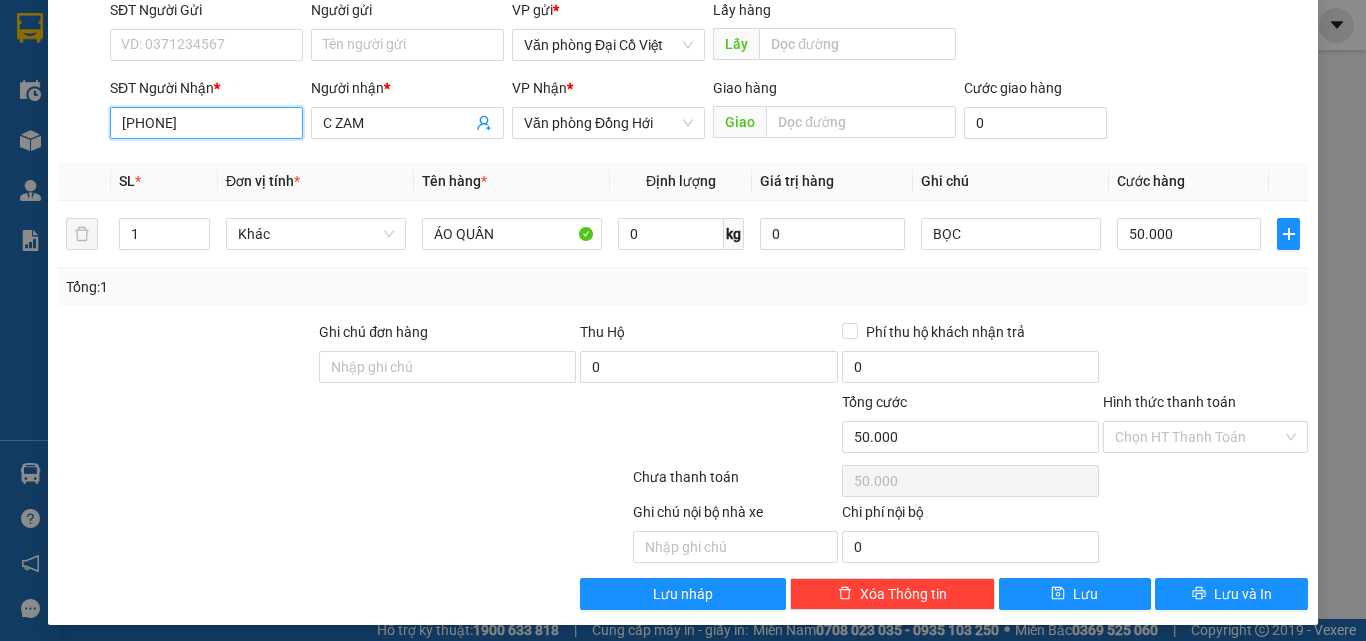 scroll, scrollTop: 161, scrollLeft: 0, axis: vertical 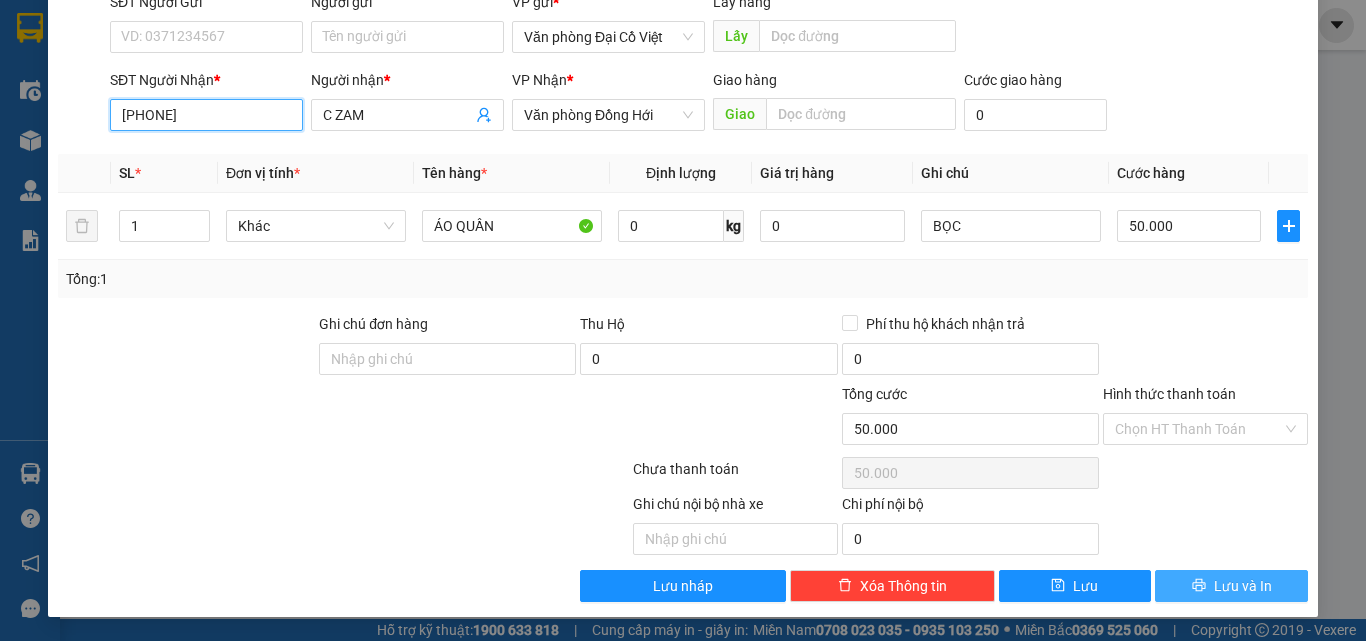 type on "[PHONE]" 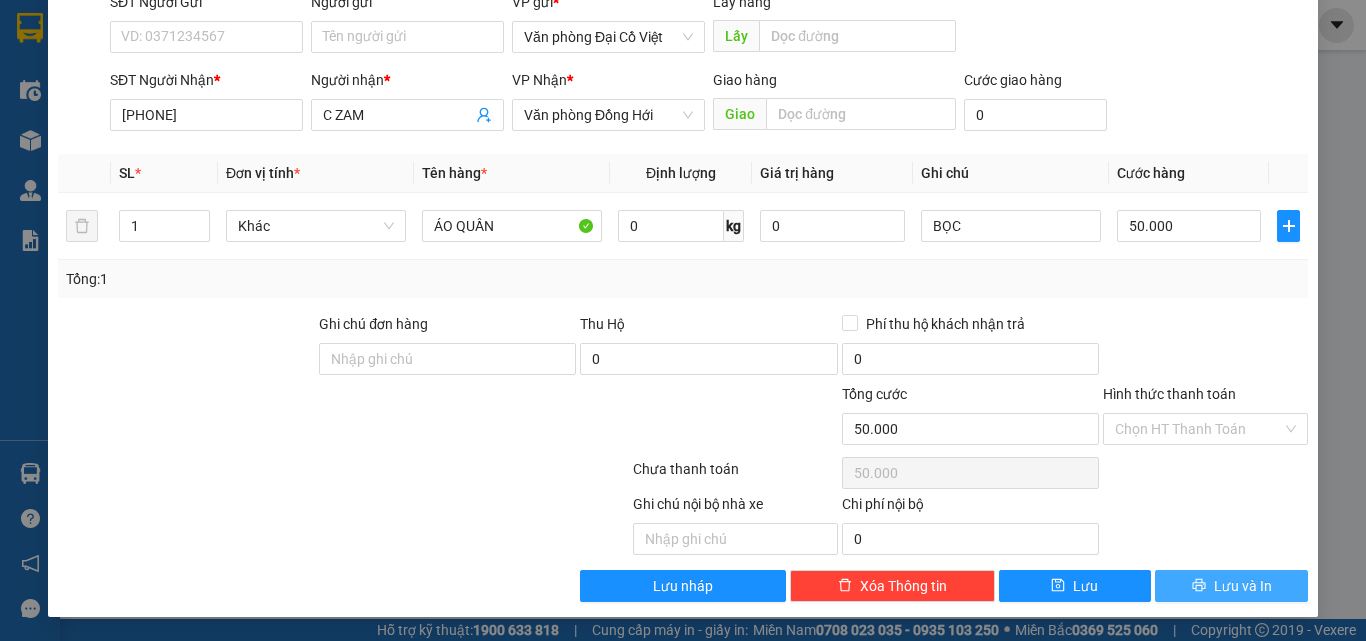 click 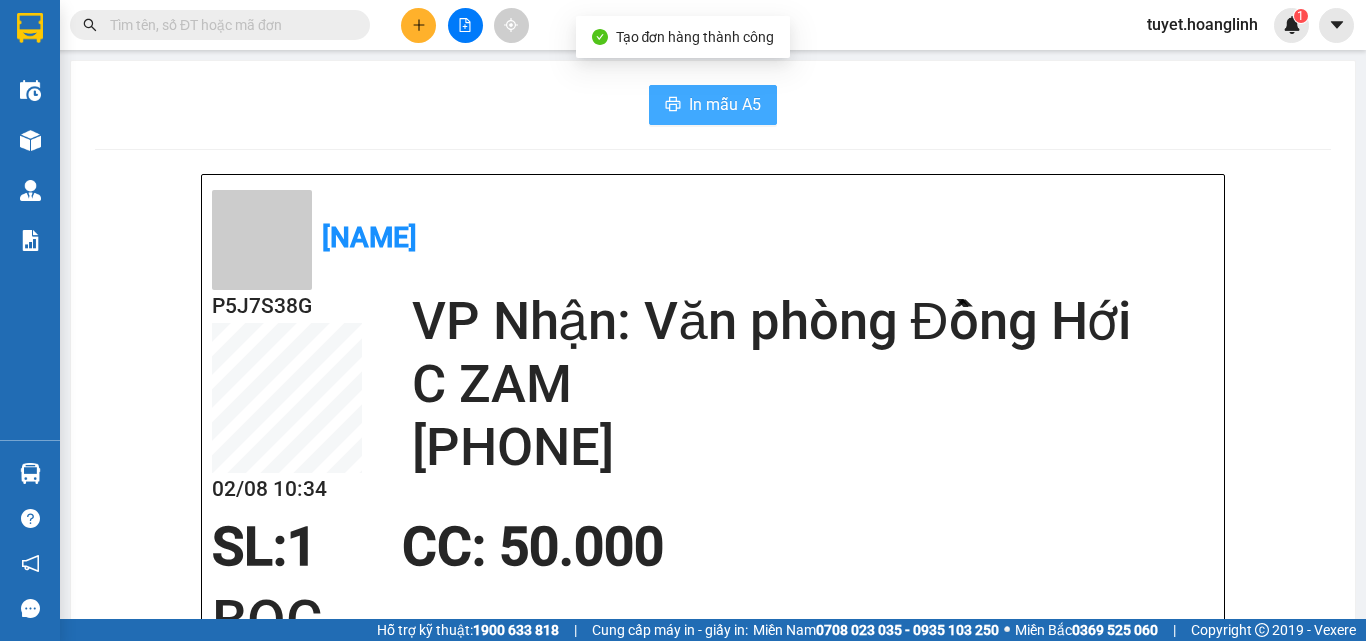 click on "In mẫu A5" at bounding box center (725, 104) 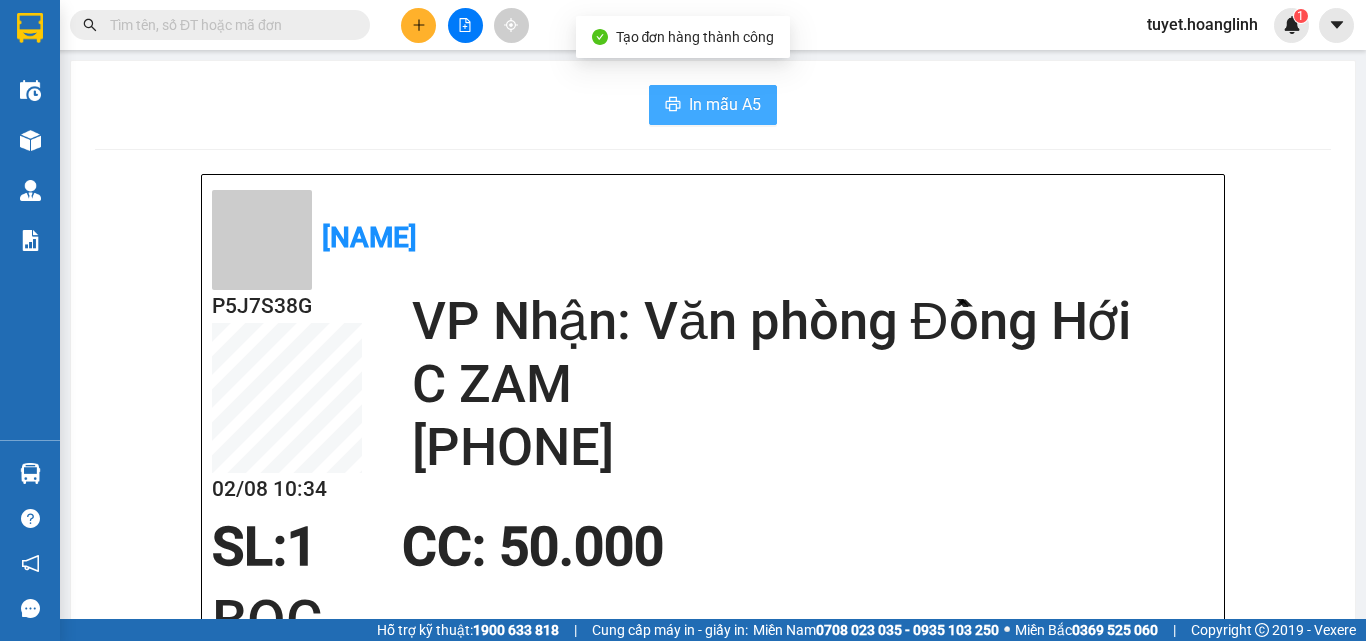 scroll, scrollTop: 0, scrollLeft: 0, axis: both 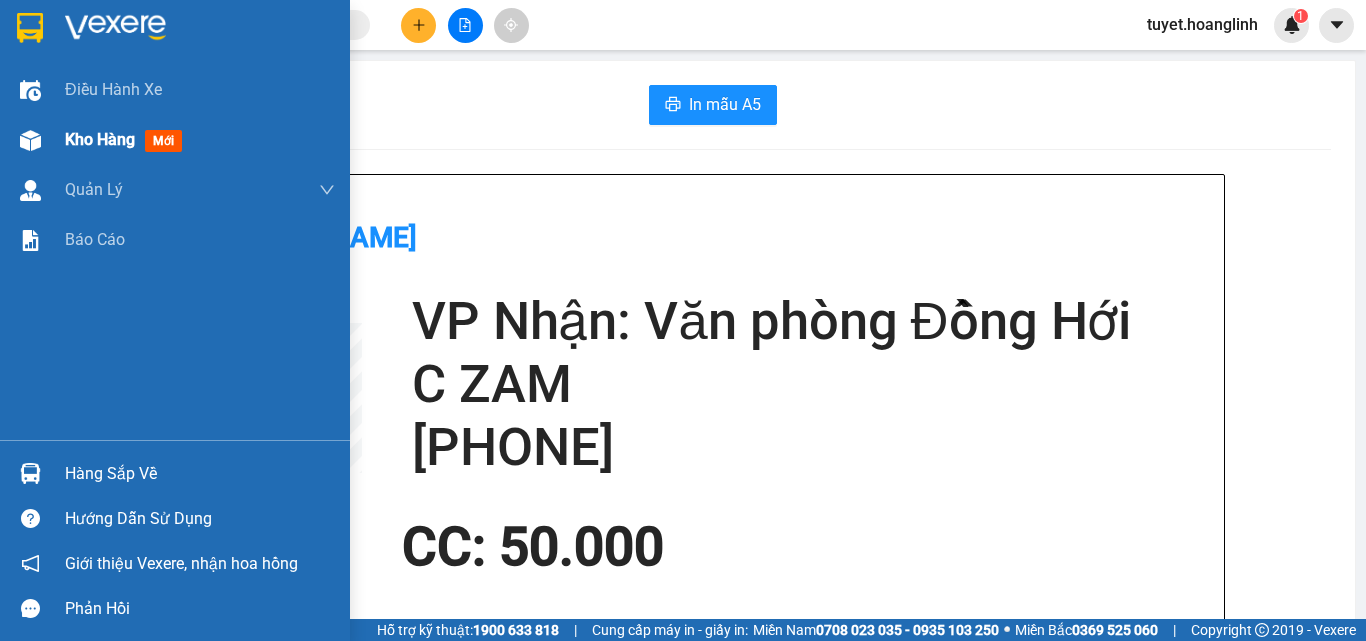 click at bounding box center (30, 140) 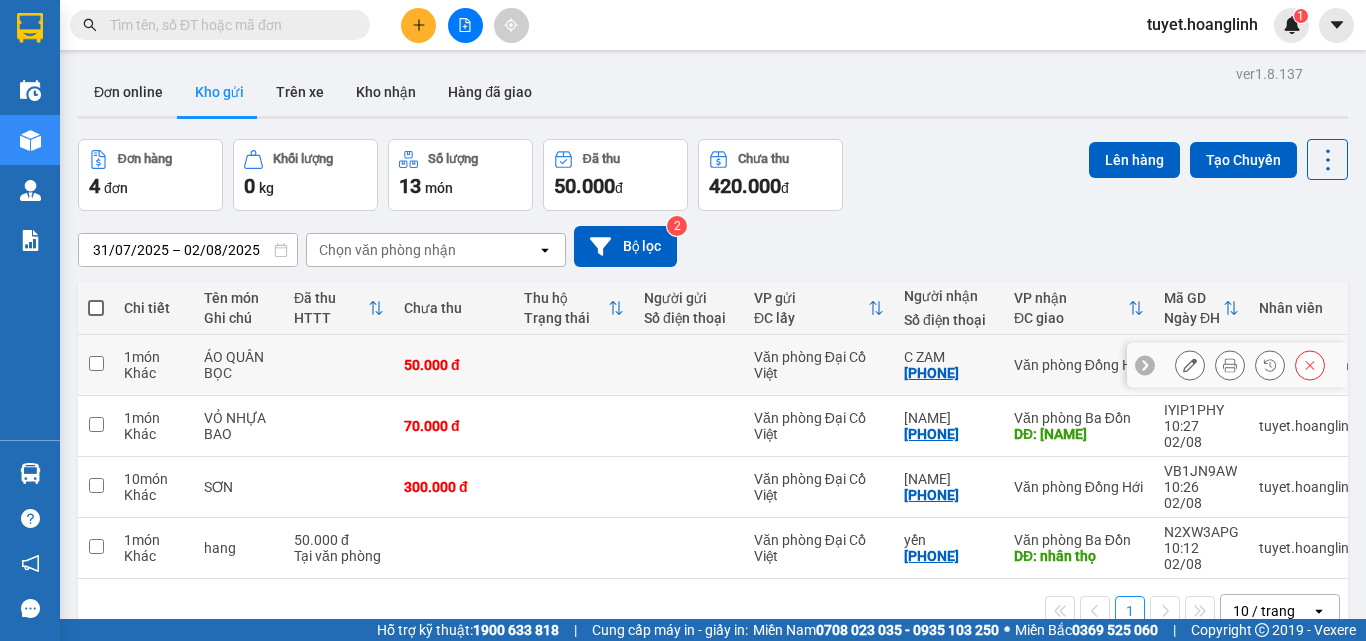click 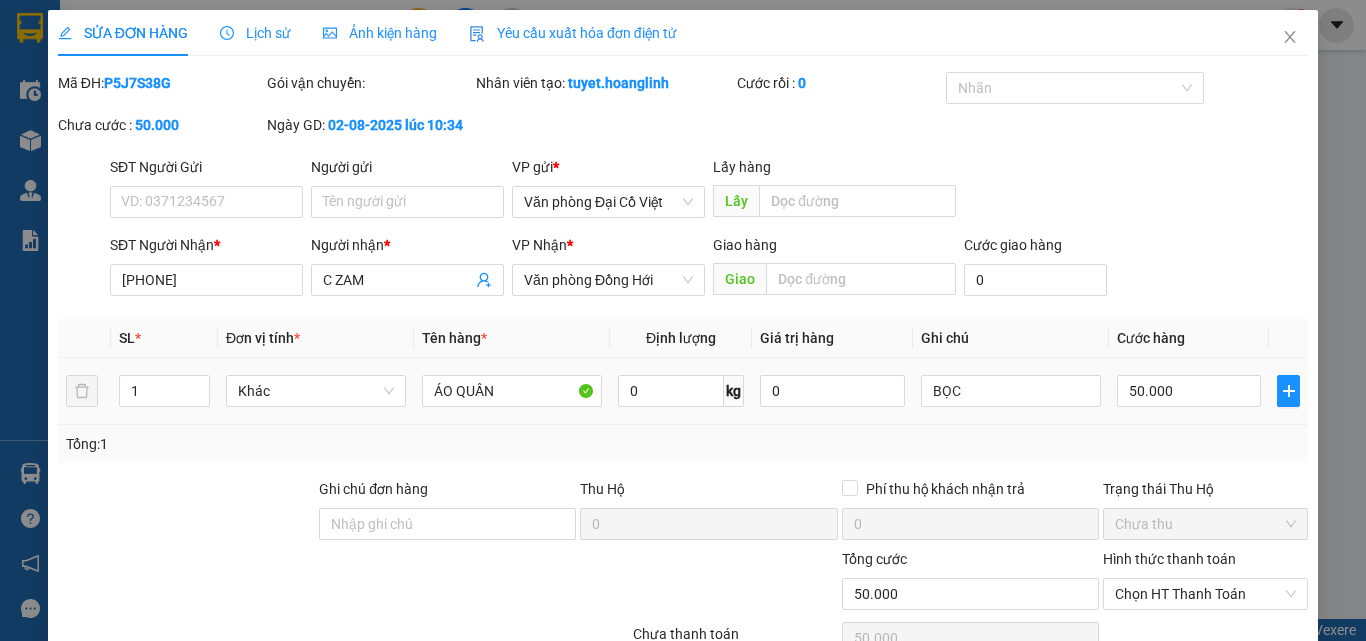 type on "[PHONE]" 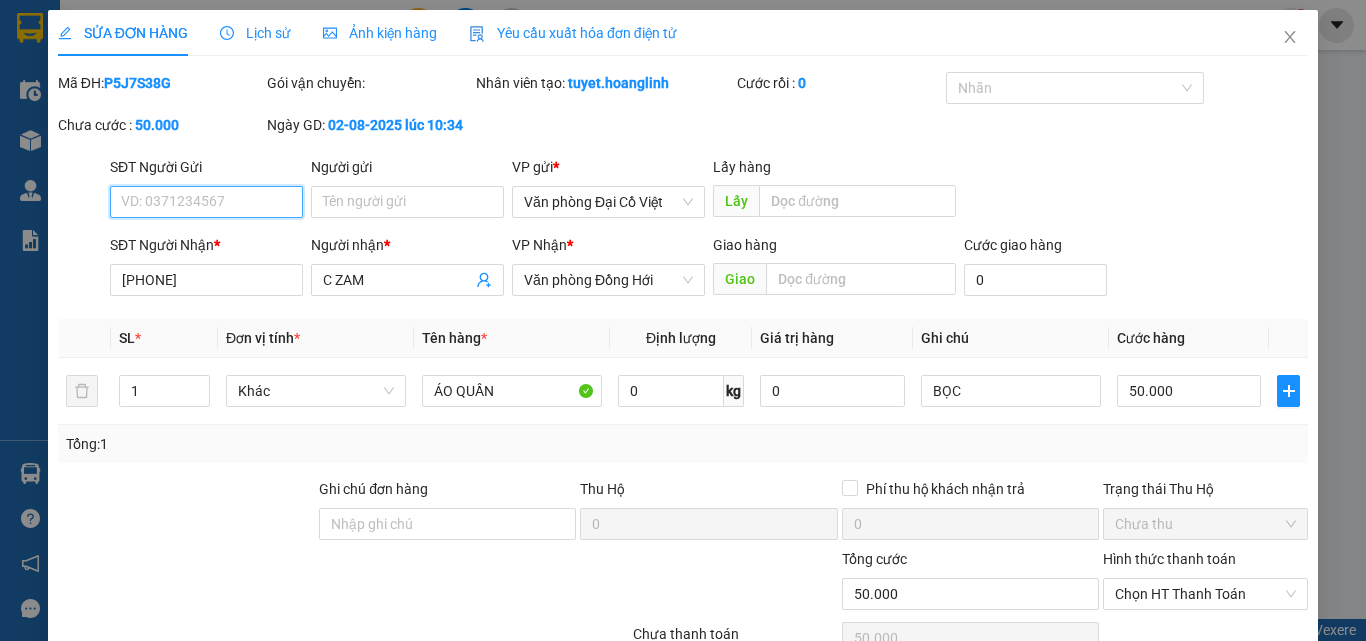scroll, scrollTop: 165, scrollLeft: 0, axis: vertical 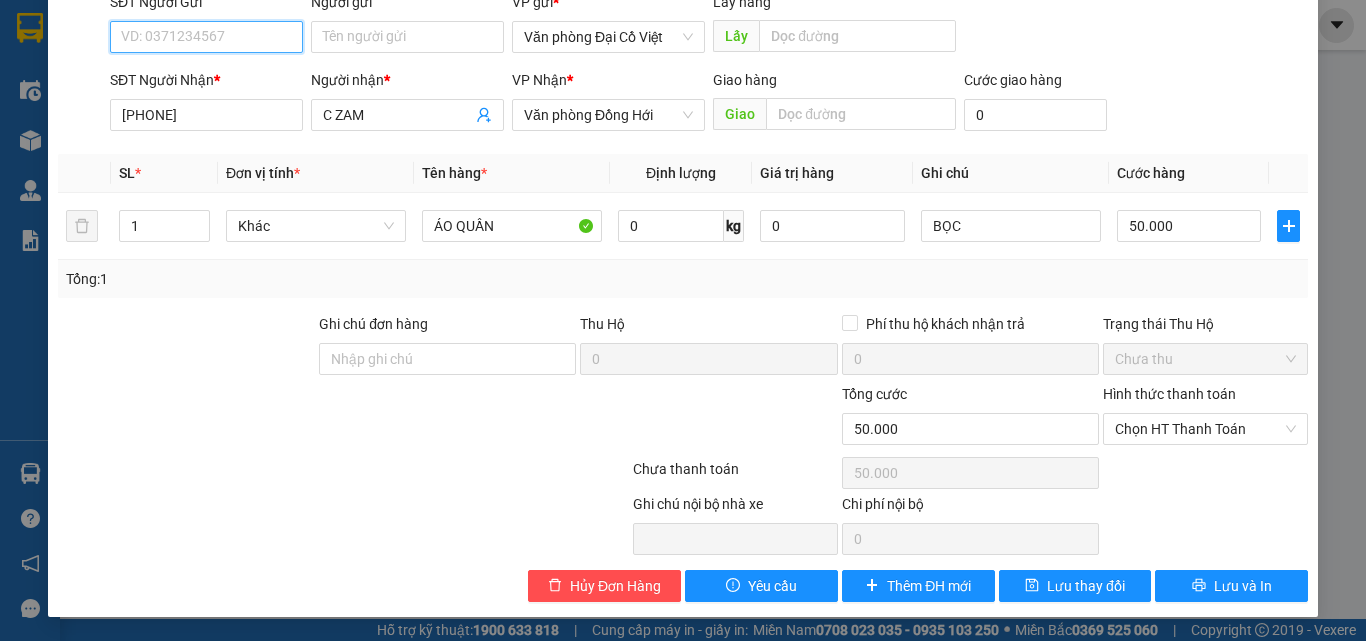 click on "Chưa thu" at bounding box center (1205, 359) 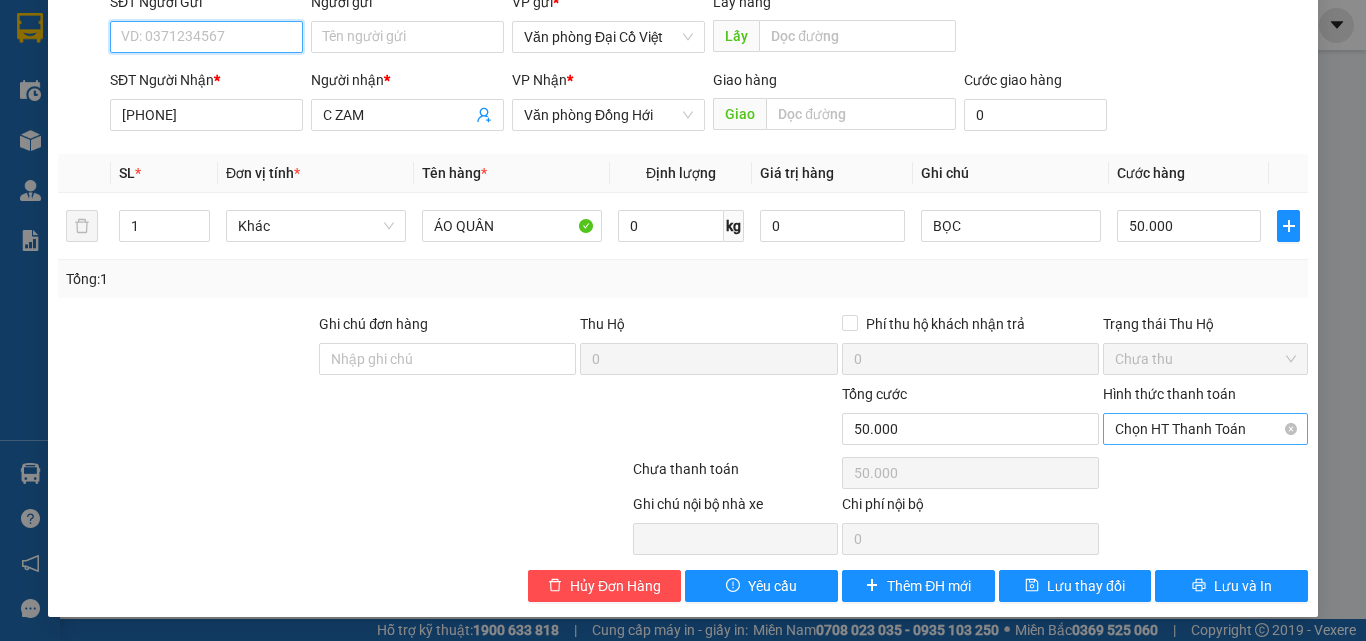 click on "Chọn HT Thanh Toán" at bounding box center [1205, 429] 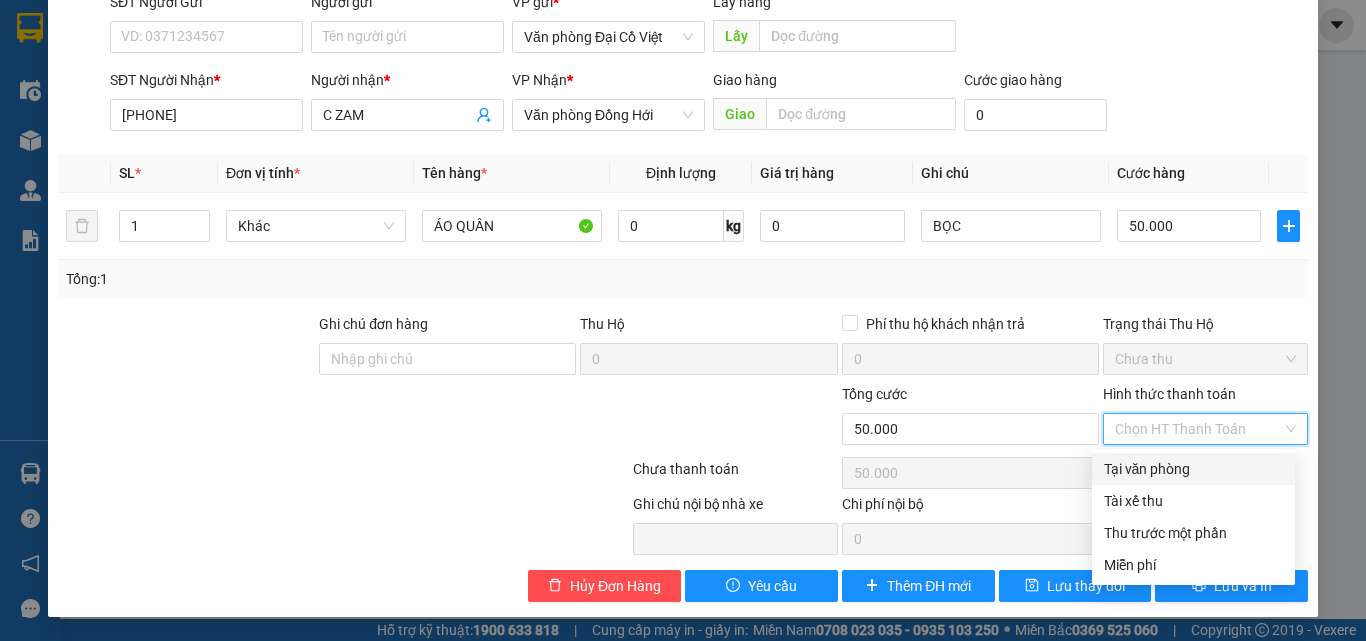 click on "Tại văn phòng" at bounding box center (1193, 469) 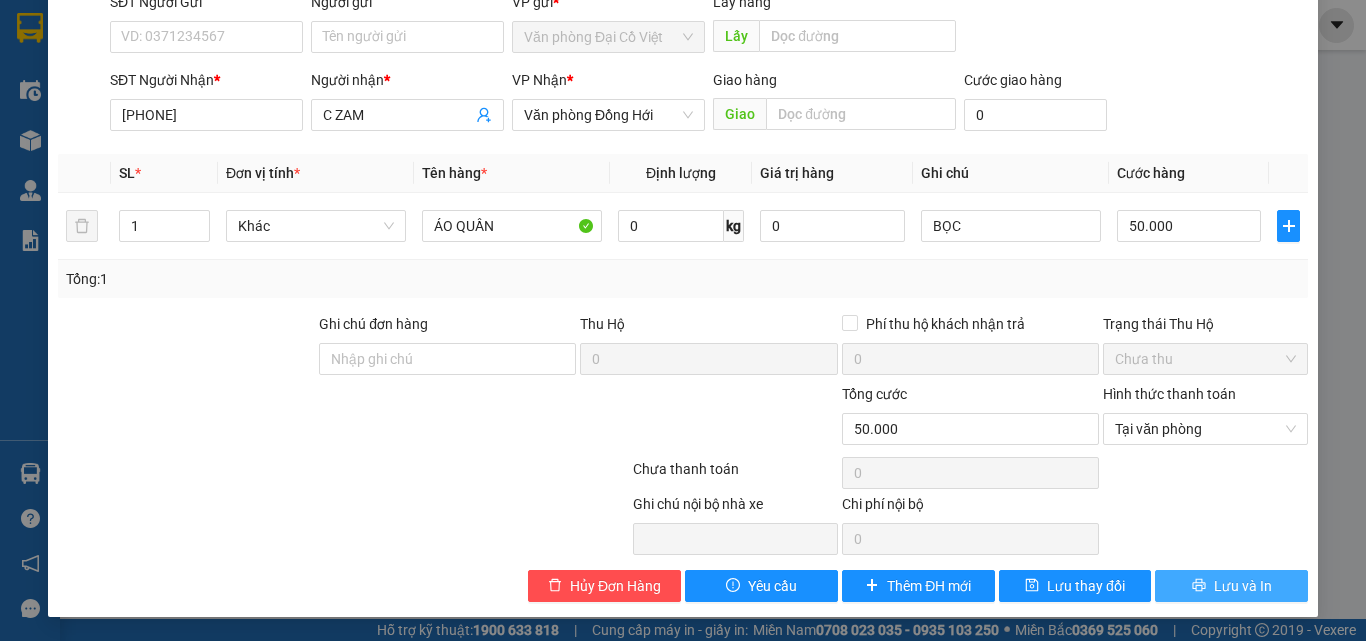 click on "Lưu và In" at bounding box center (1231, 586) 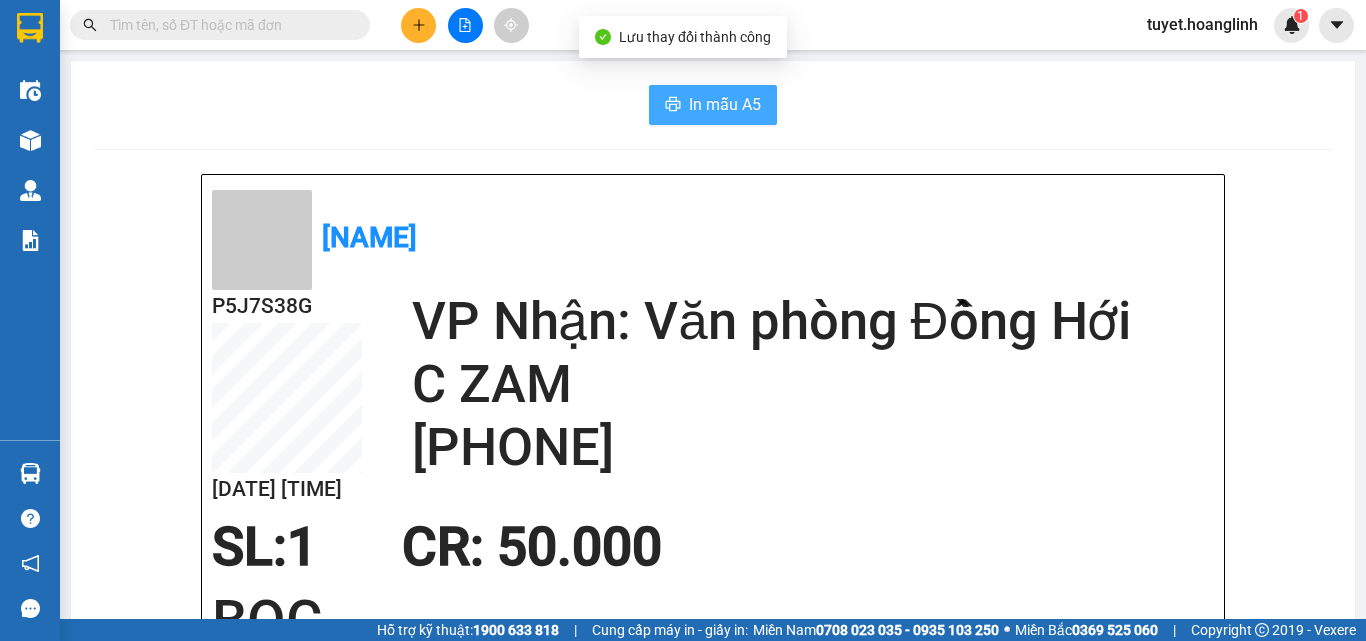 click on "In mẫu A5" at bounding box center [725, 104] 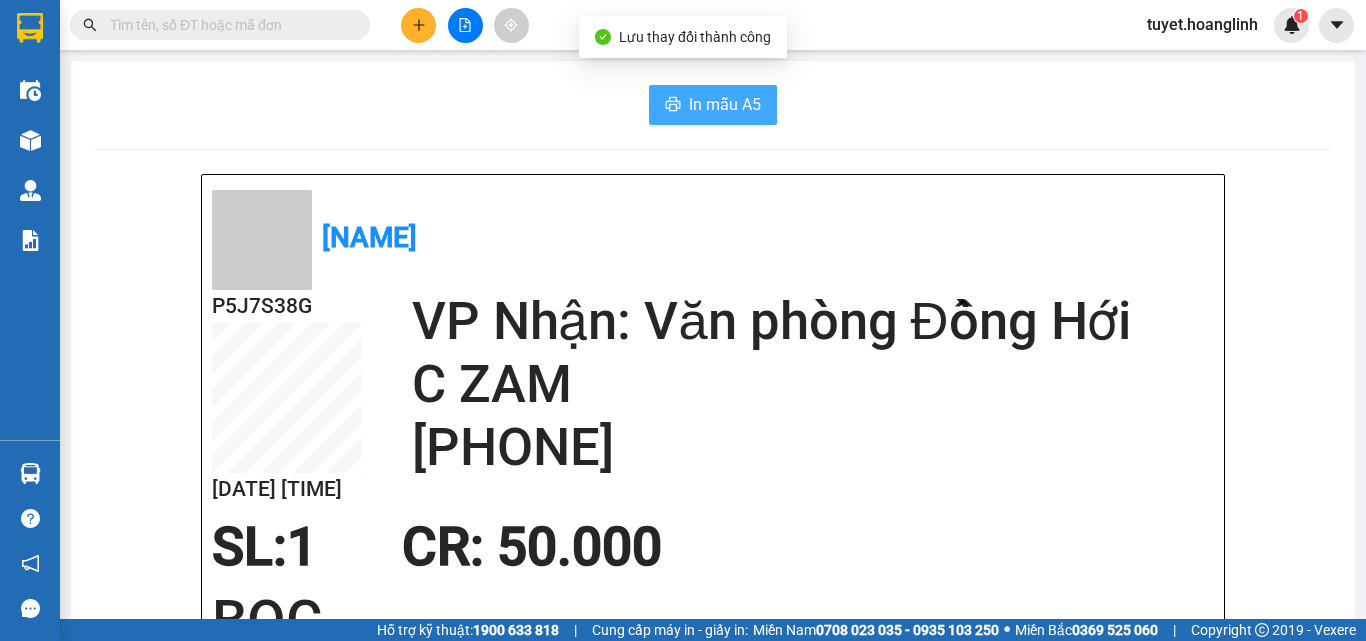 scroll, scrollTop: 0, scrollLeft: 0, axis: both 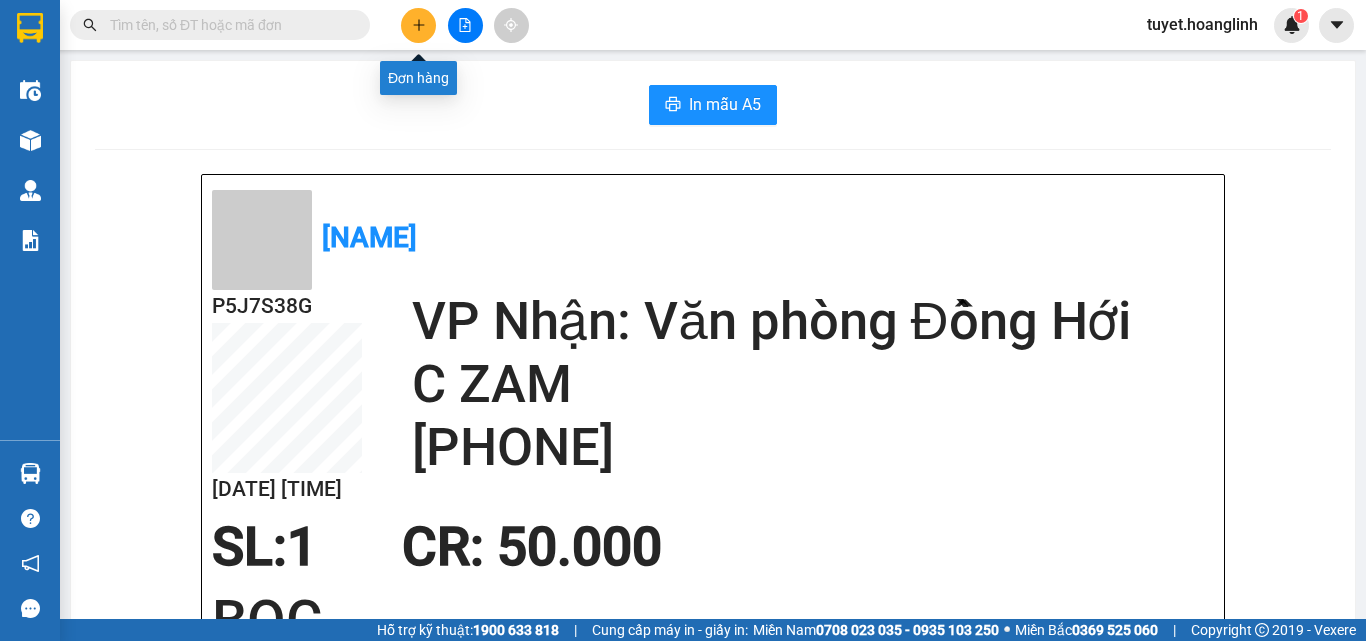 click 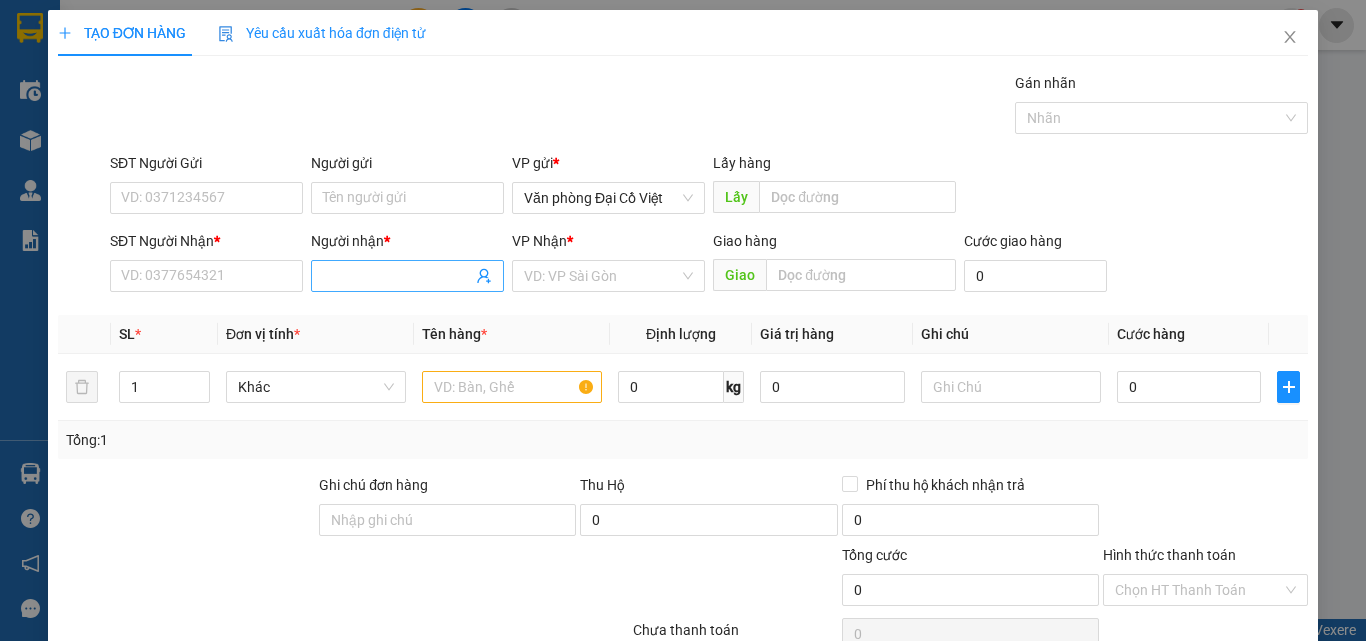 click on "Người nhận  *" at bounding box center [397, 276] 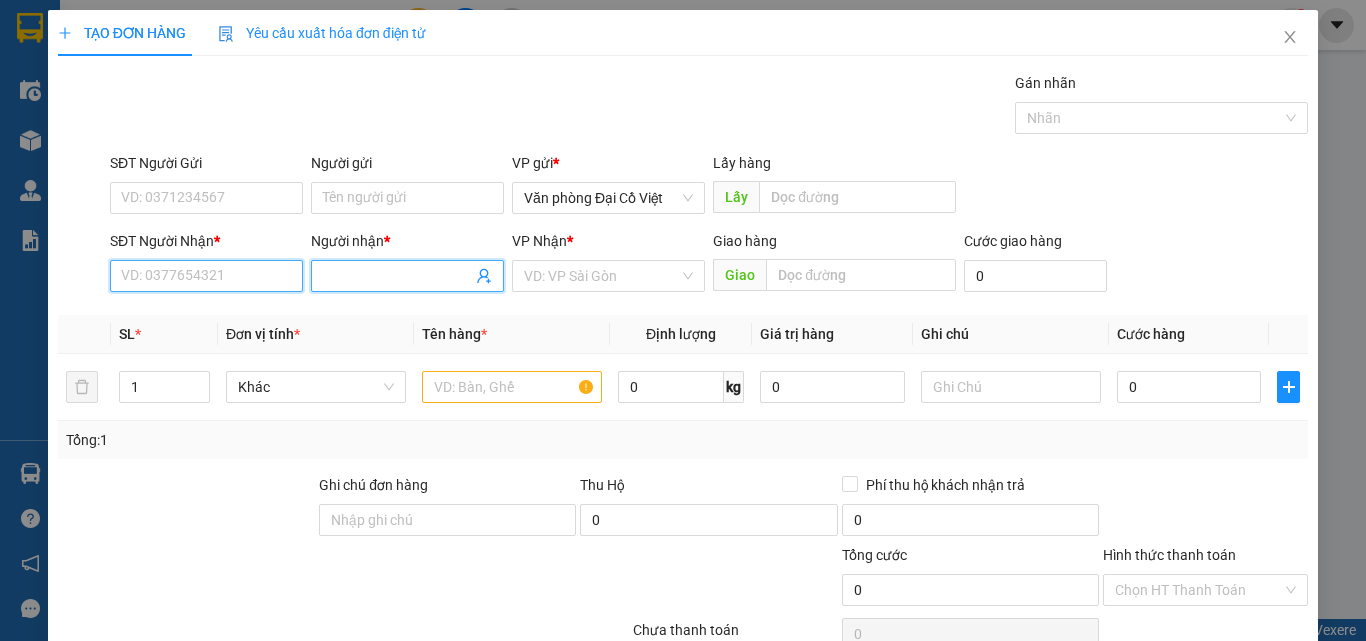 click on "SĐT Người Nhận  *" at bounding box center [206, 276] 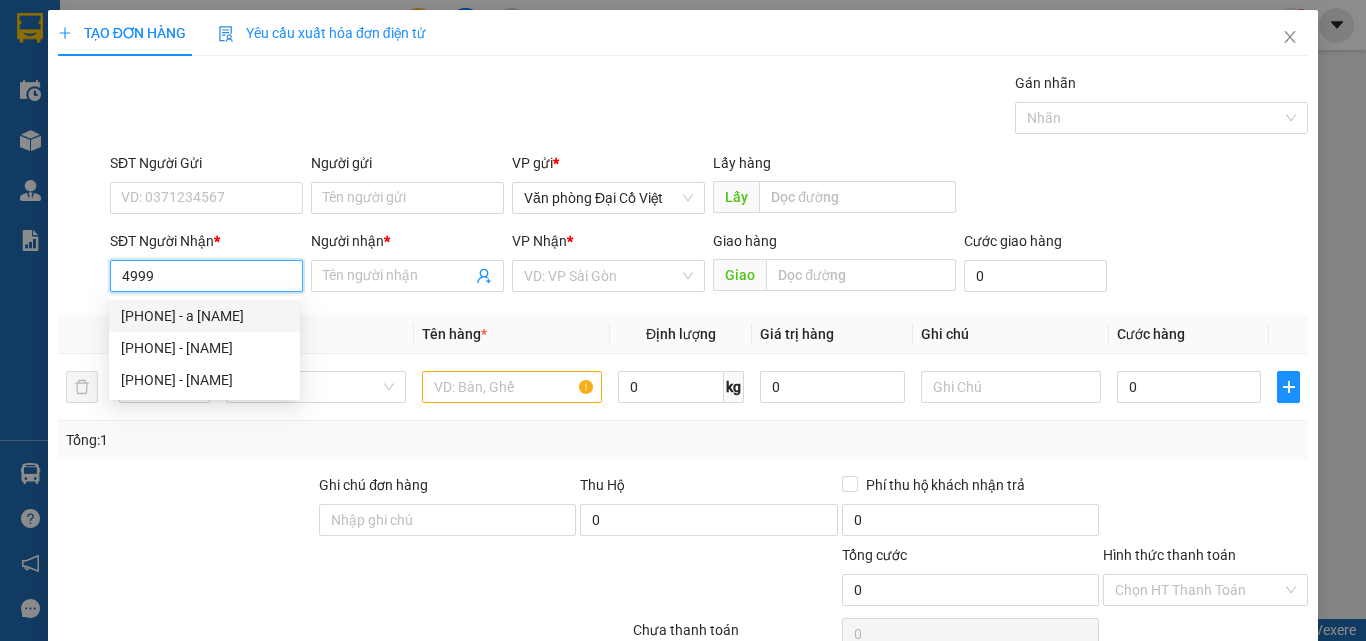 click on "[PHONE] - a [NAME]" at bounding box center [204, 316] 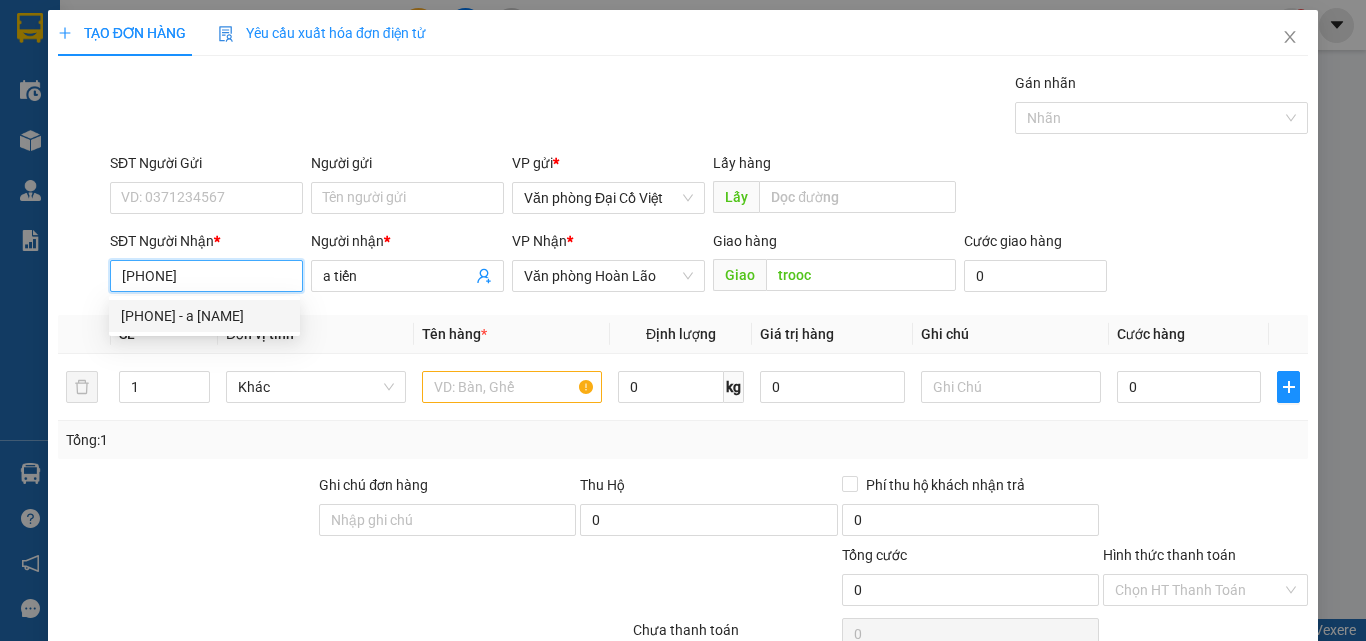 type on "600.000" 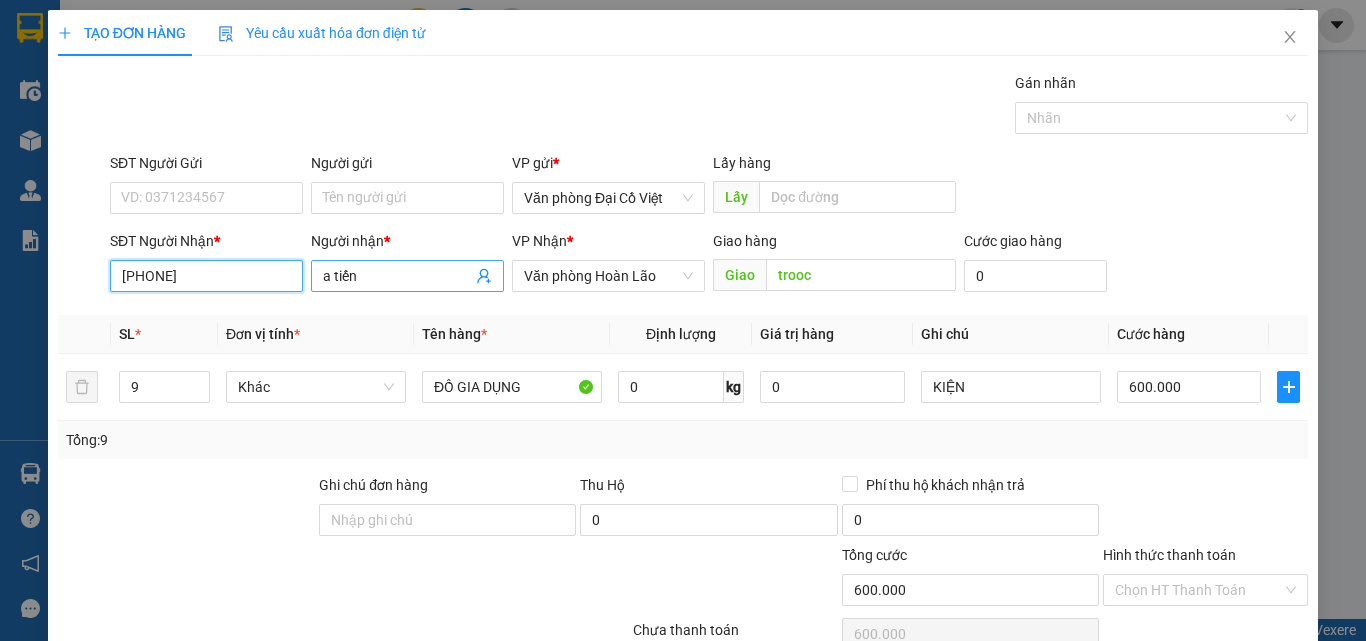type on "[PHONE]" 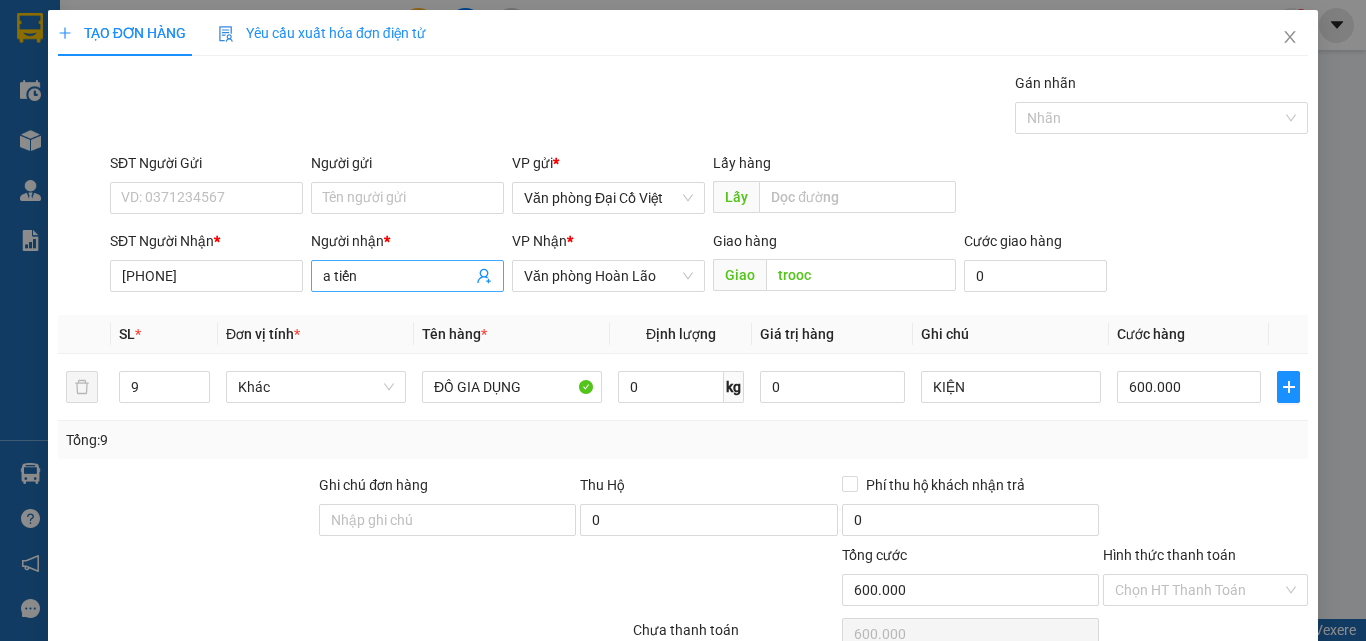 click on "a tiến" at bounding box center (397, 276) 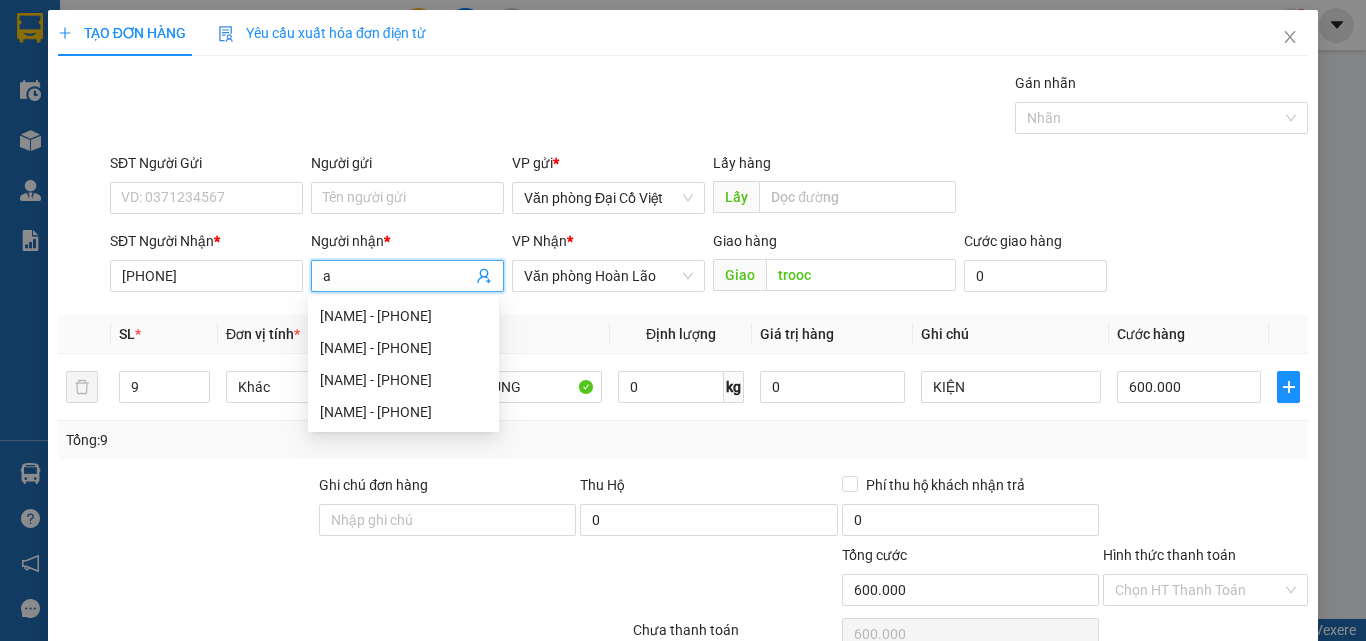 type on "a" 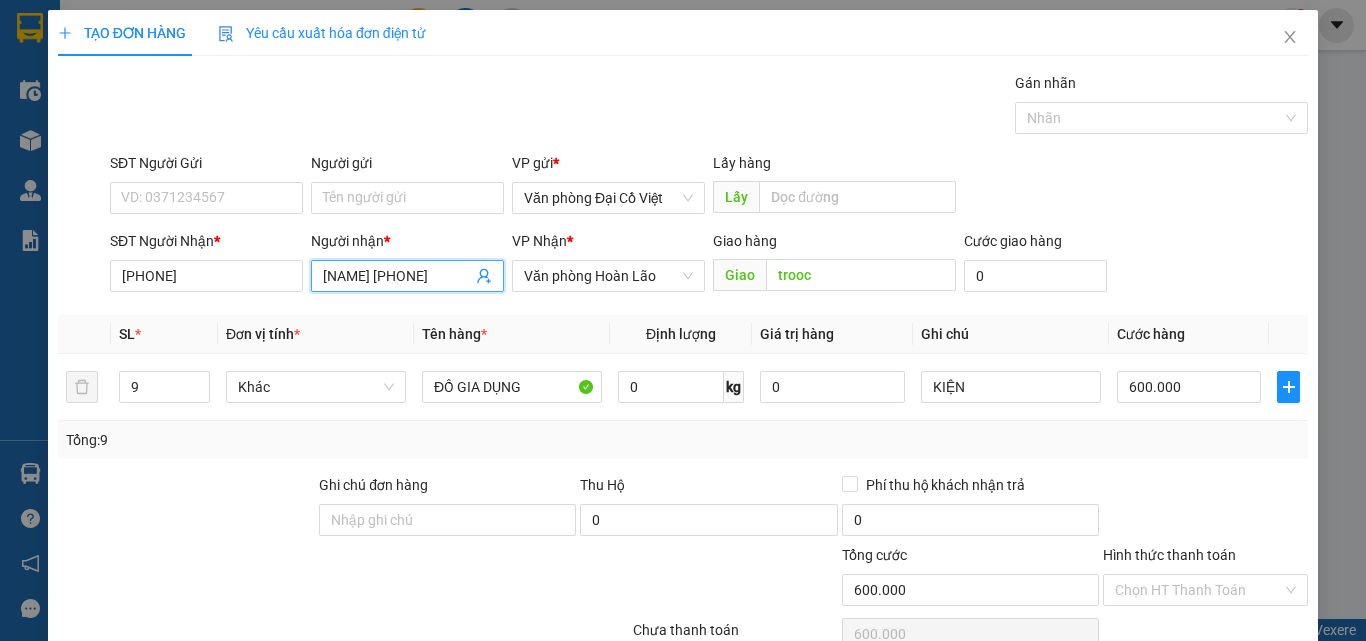 scroll, scrollTop: 0, scrollLeft: 5, axis: horizontal 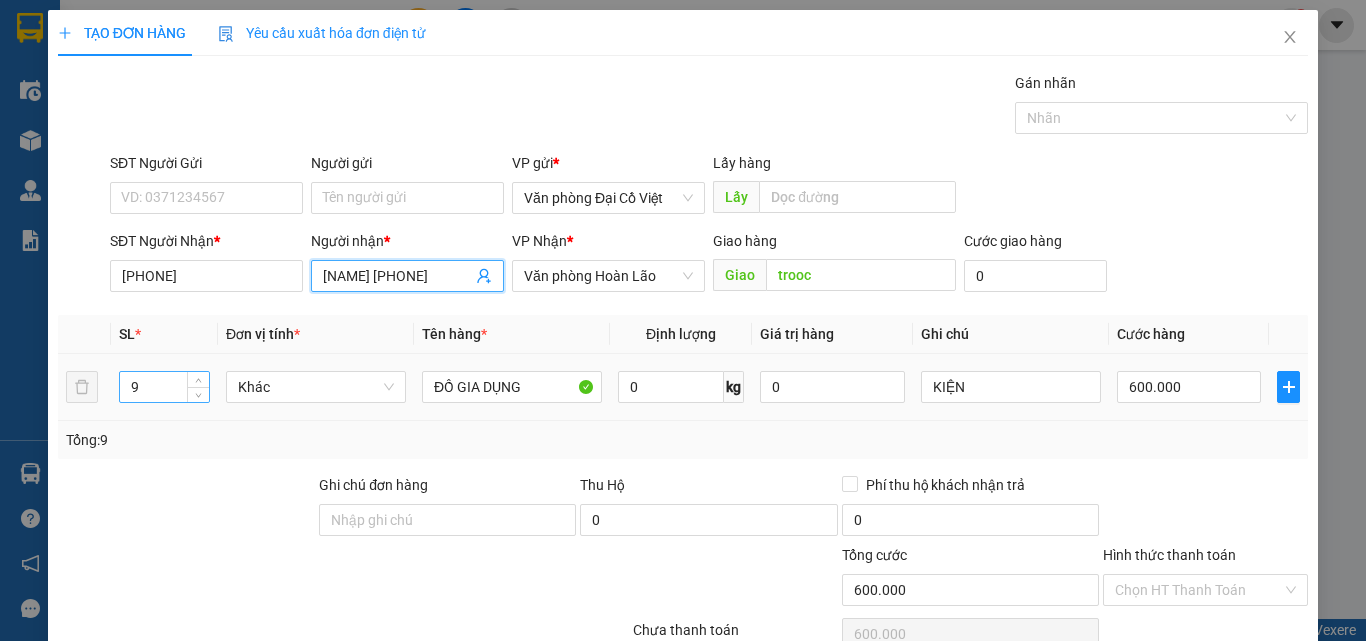 type on "[NAME] [PHONE]" 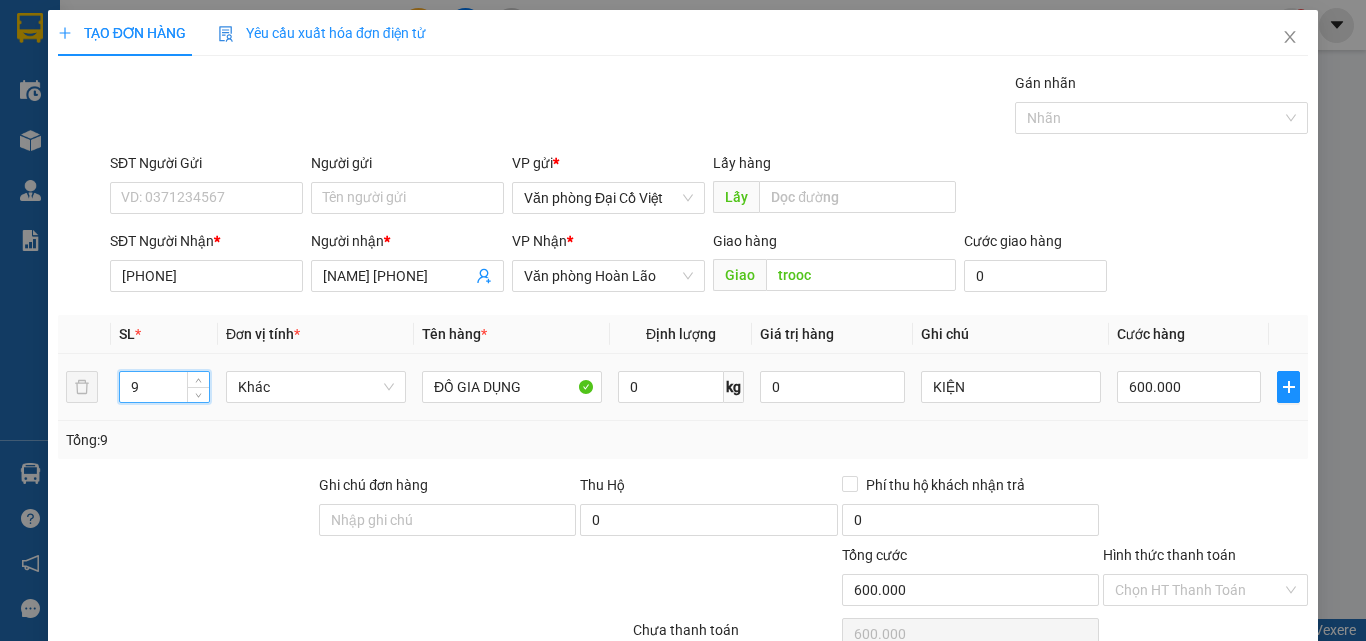 click on "9" at bounding box center (164, 387) 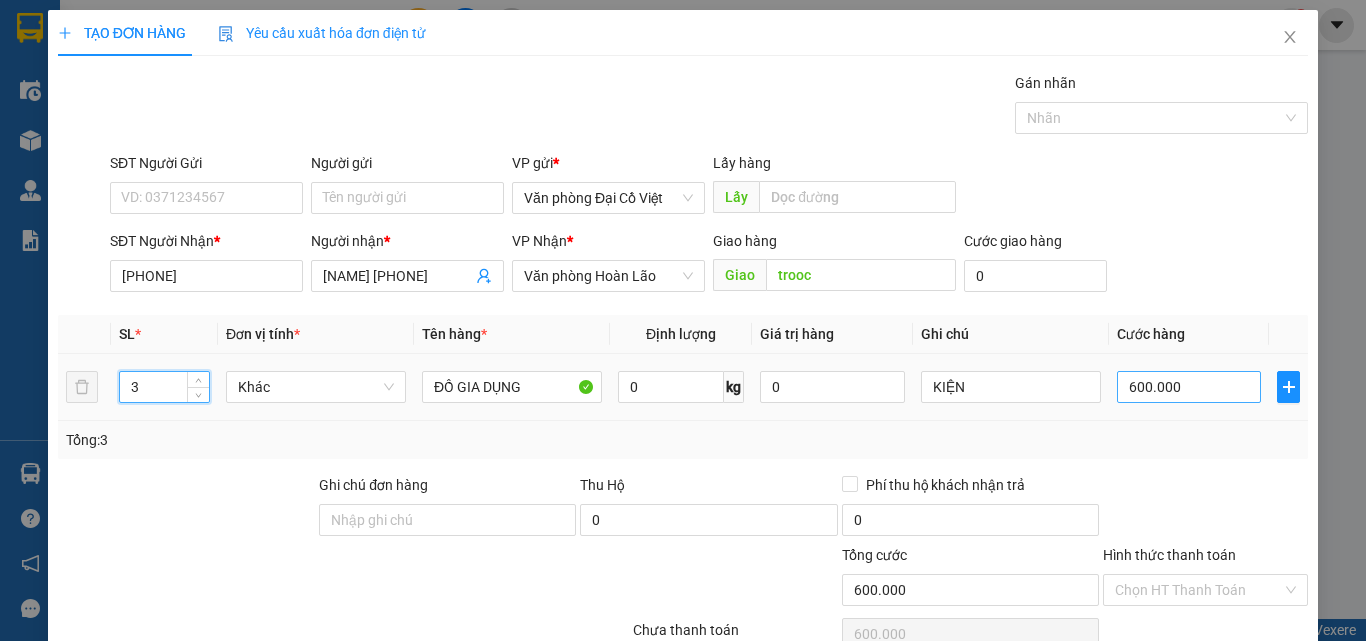 type on "3" 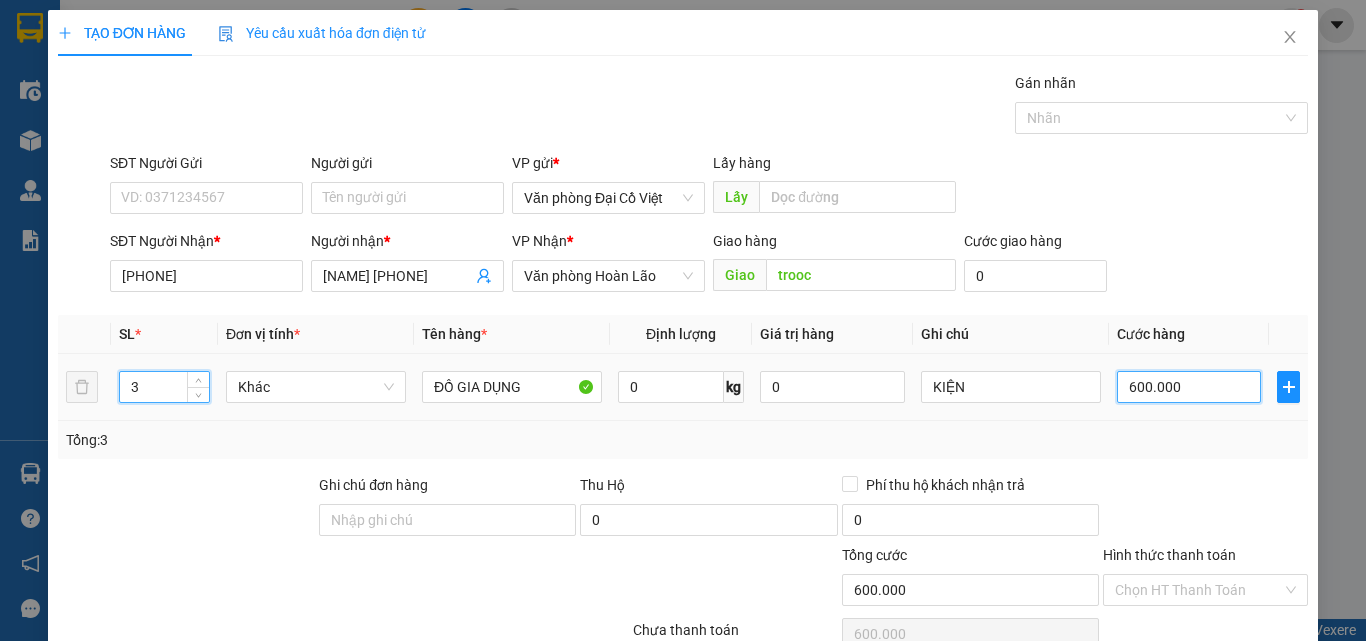 click on "600.000" at bounding box center [1189, 387] 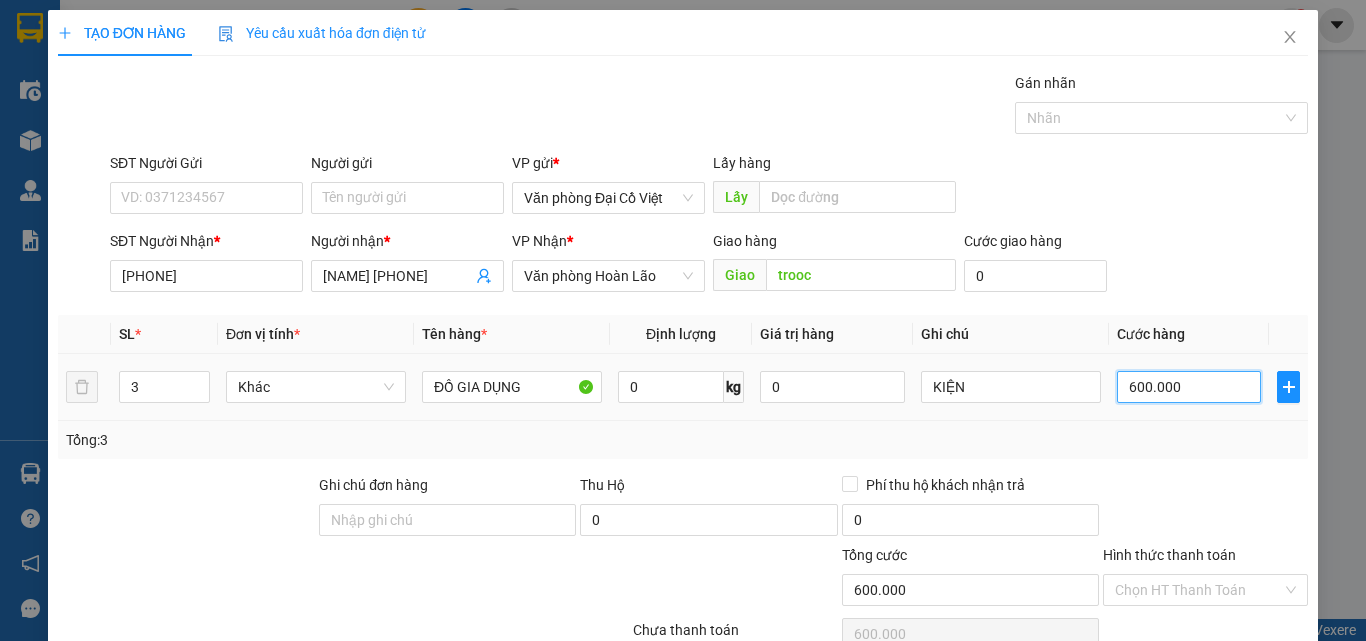 type on "3" 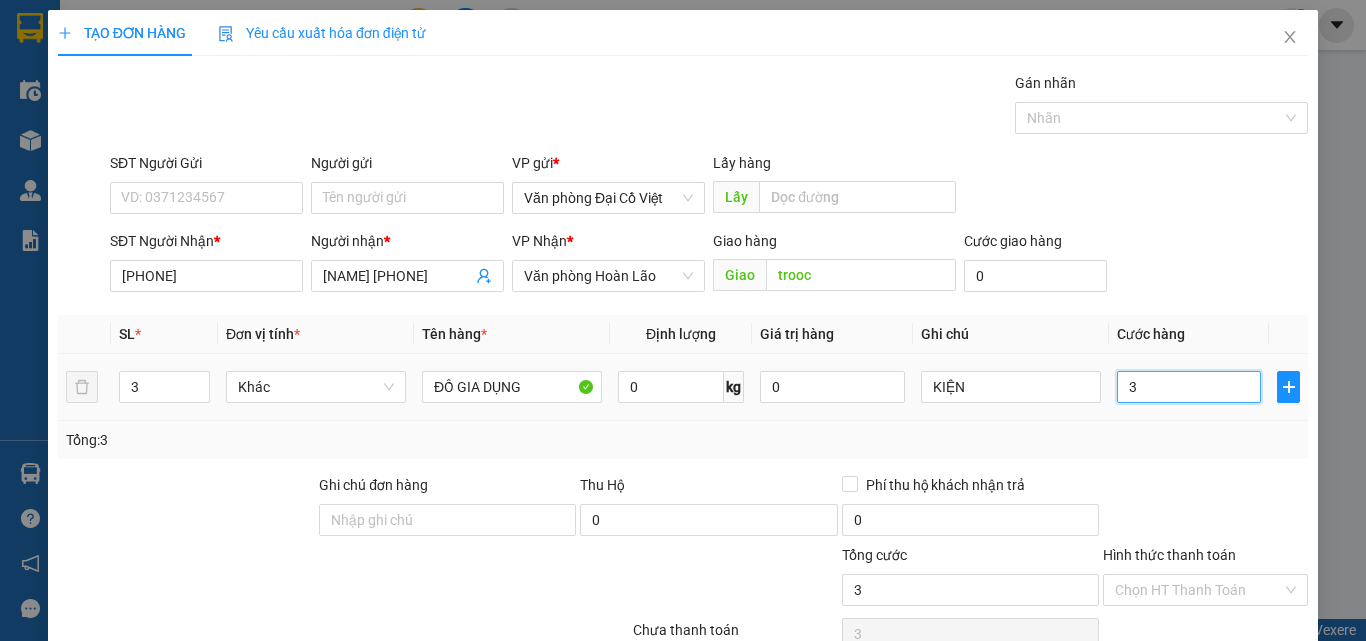 type on "30" 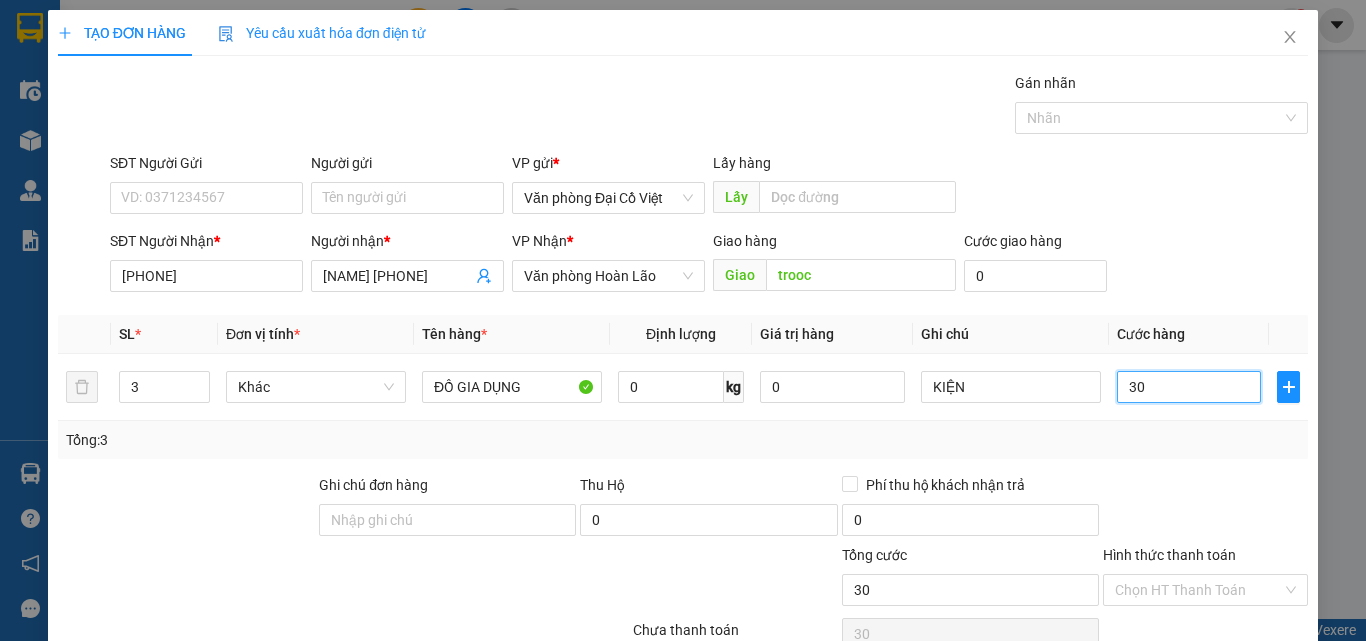 type on "300" 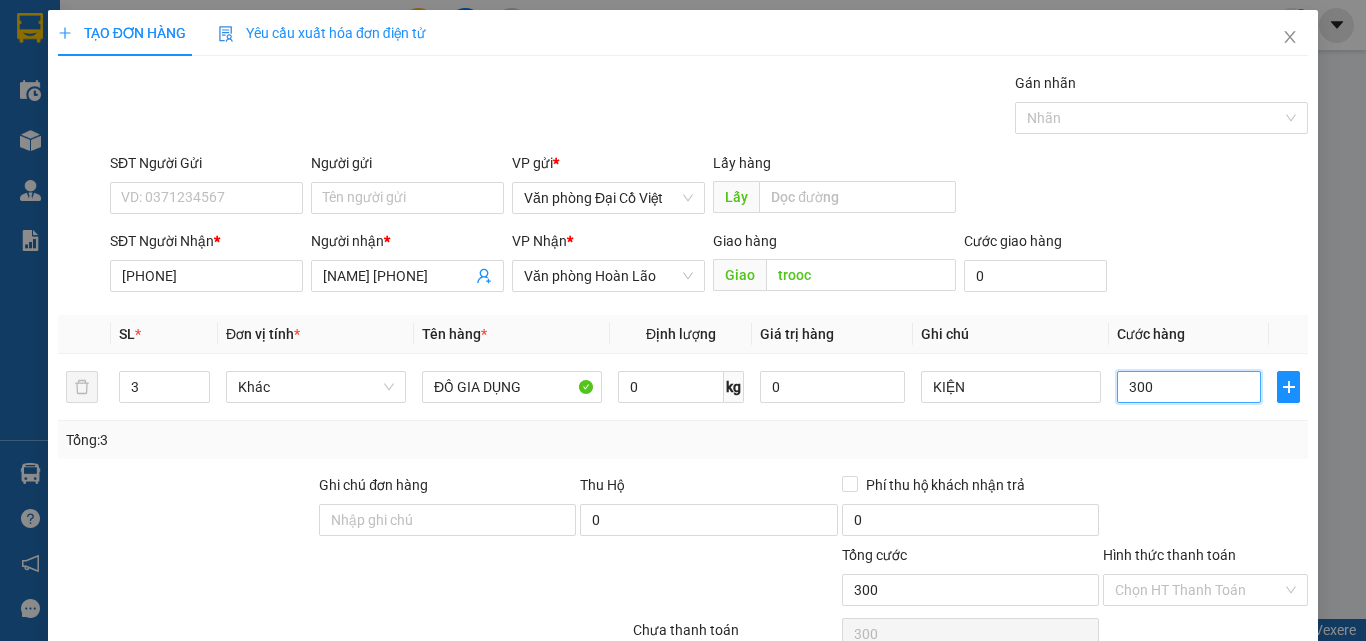 type on "300" 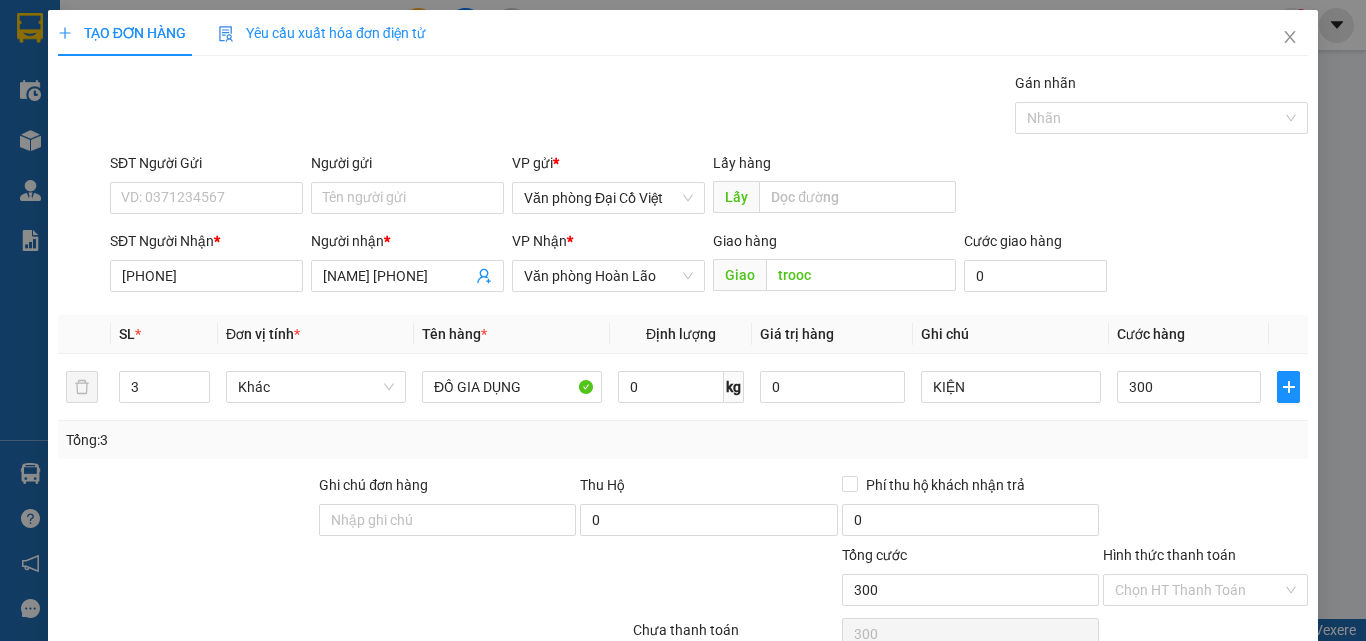 type on "300.000" 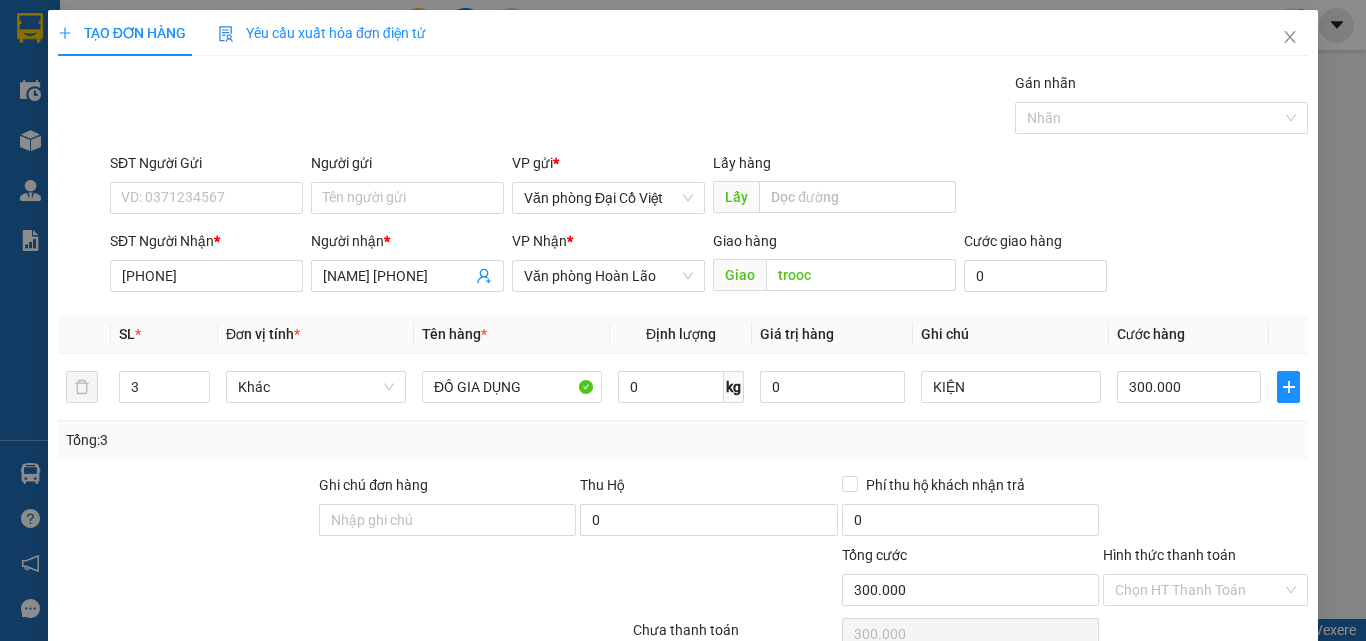 click on "Tổng:  3" at bounding box center [683, 440] 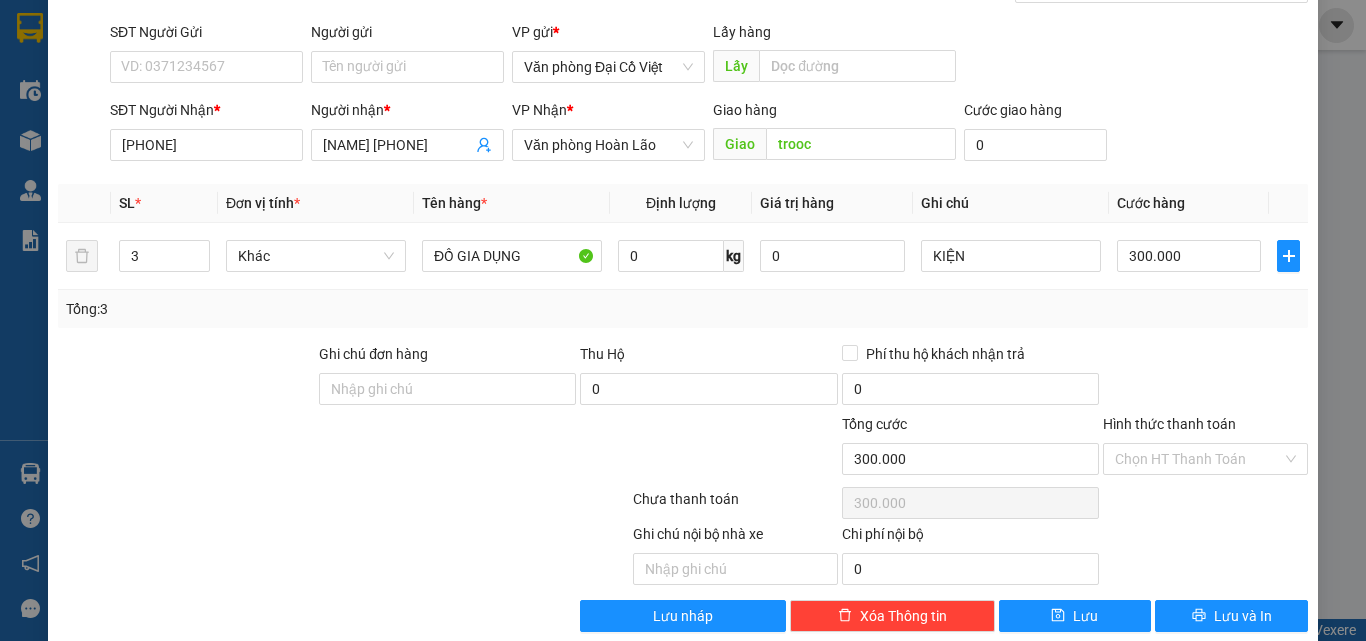scroll, scrollTop: 161, scrollLeft: 0, axis: vertical 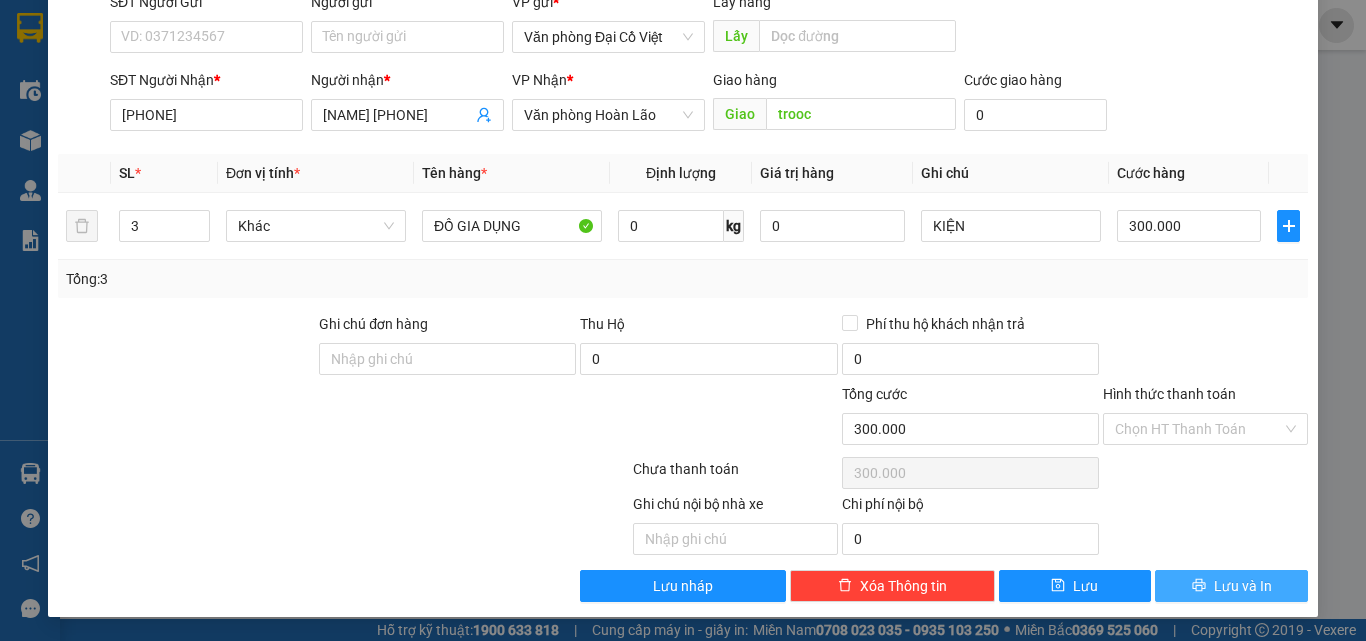 click on "Lưu và In" at bounding box center (1231, 586) 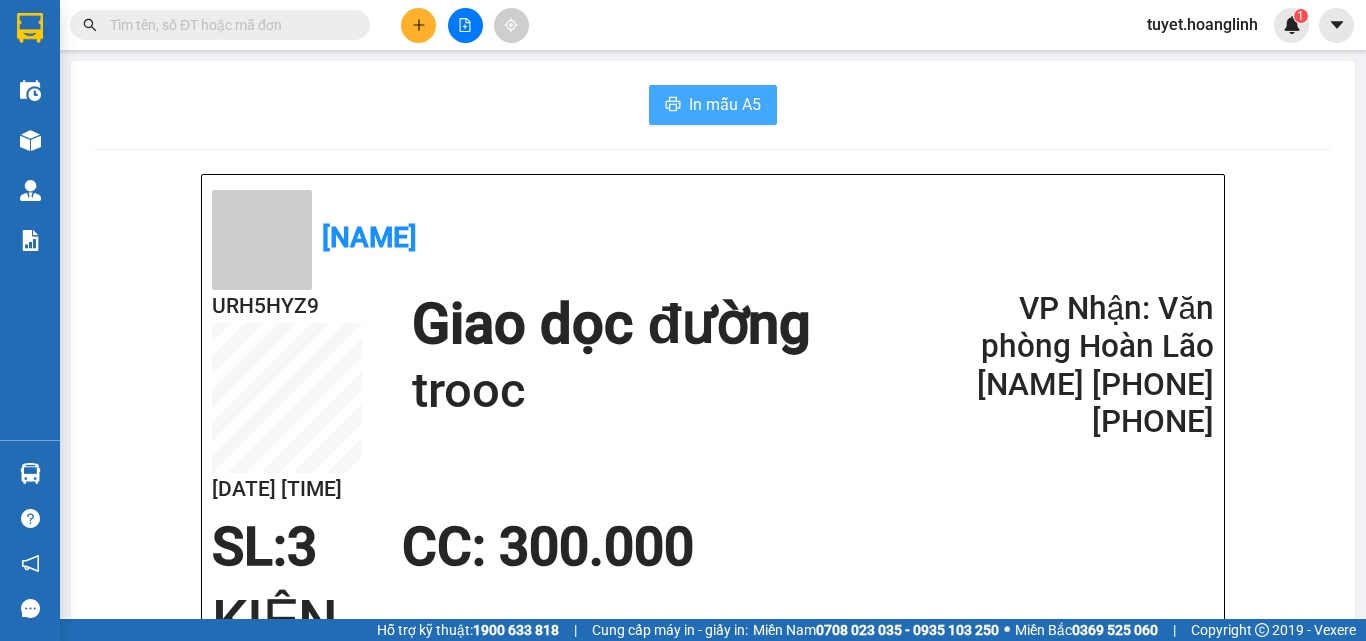 click on "In mẫu A5" at bounding box center [725, 104] 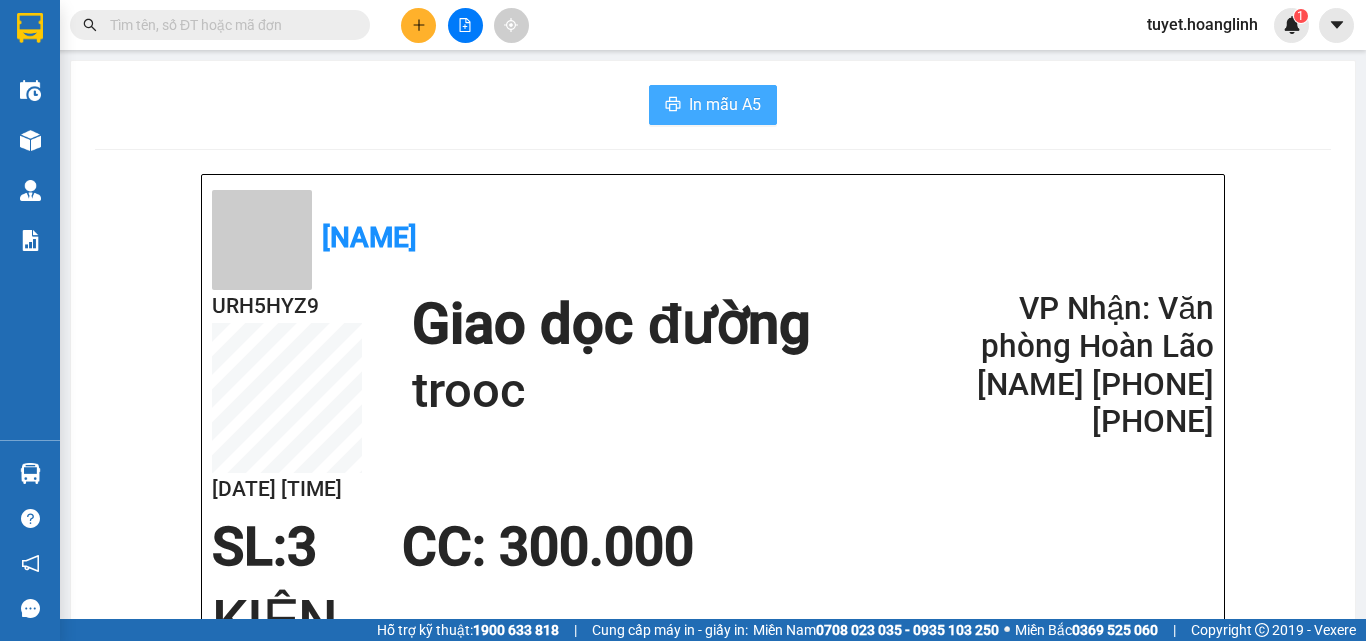 scroll, scrollTop: 0, scrollLeft: 0, axis: both 